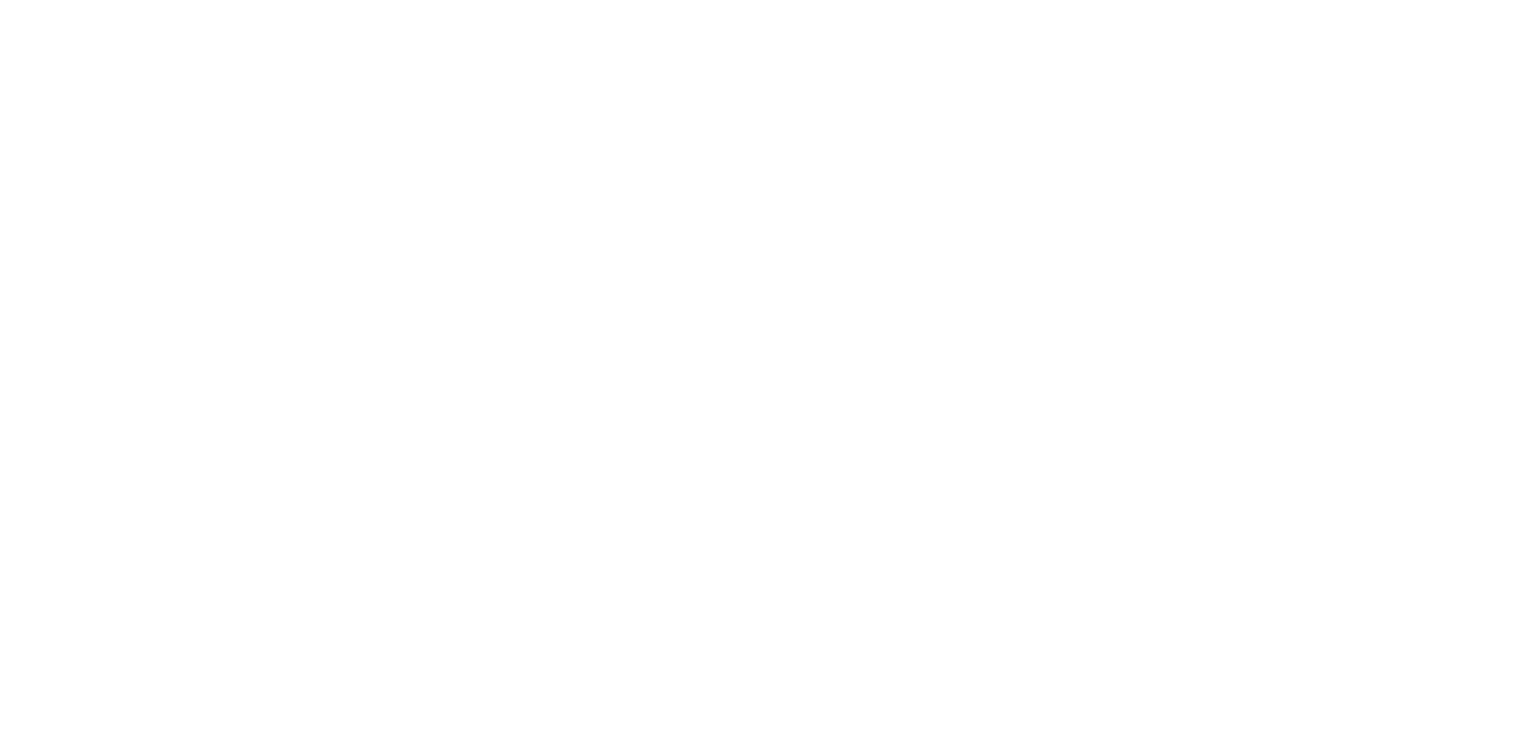 scroll, scrollTop: 0, scrollLeft: 0, axis: both 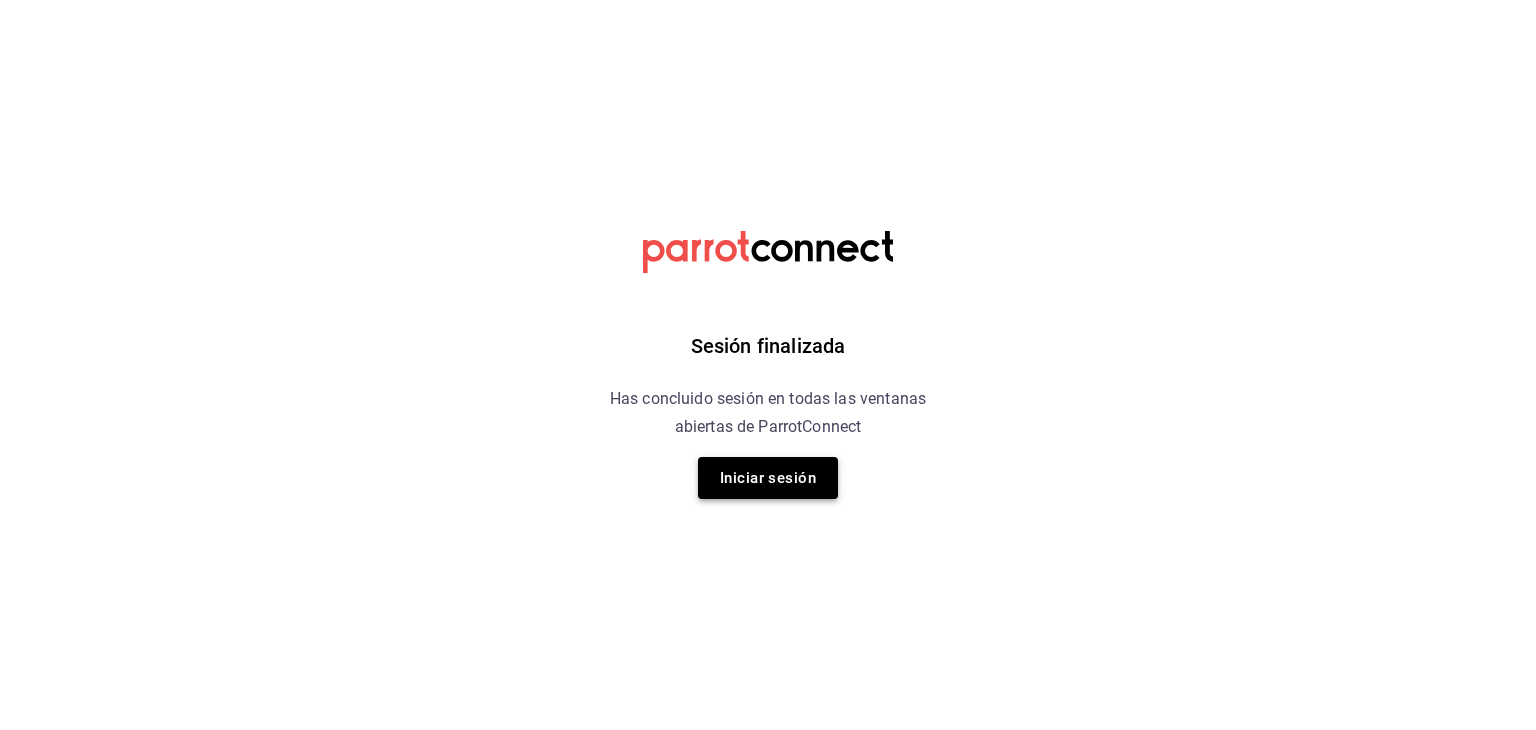 click on "Iniciar sesión" at bounding box center (768, 478) 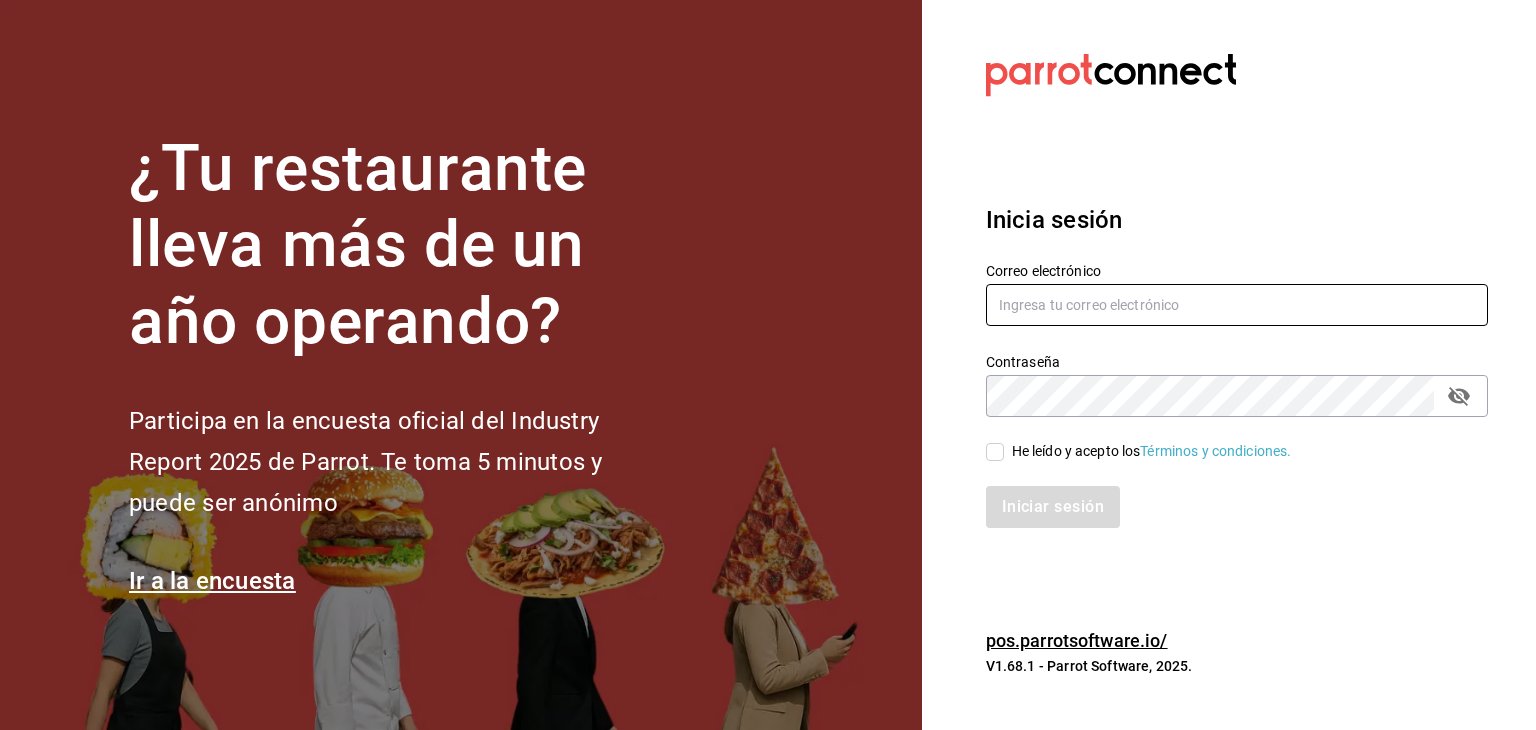 click at bounding box center (1237, 305) 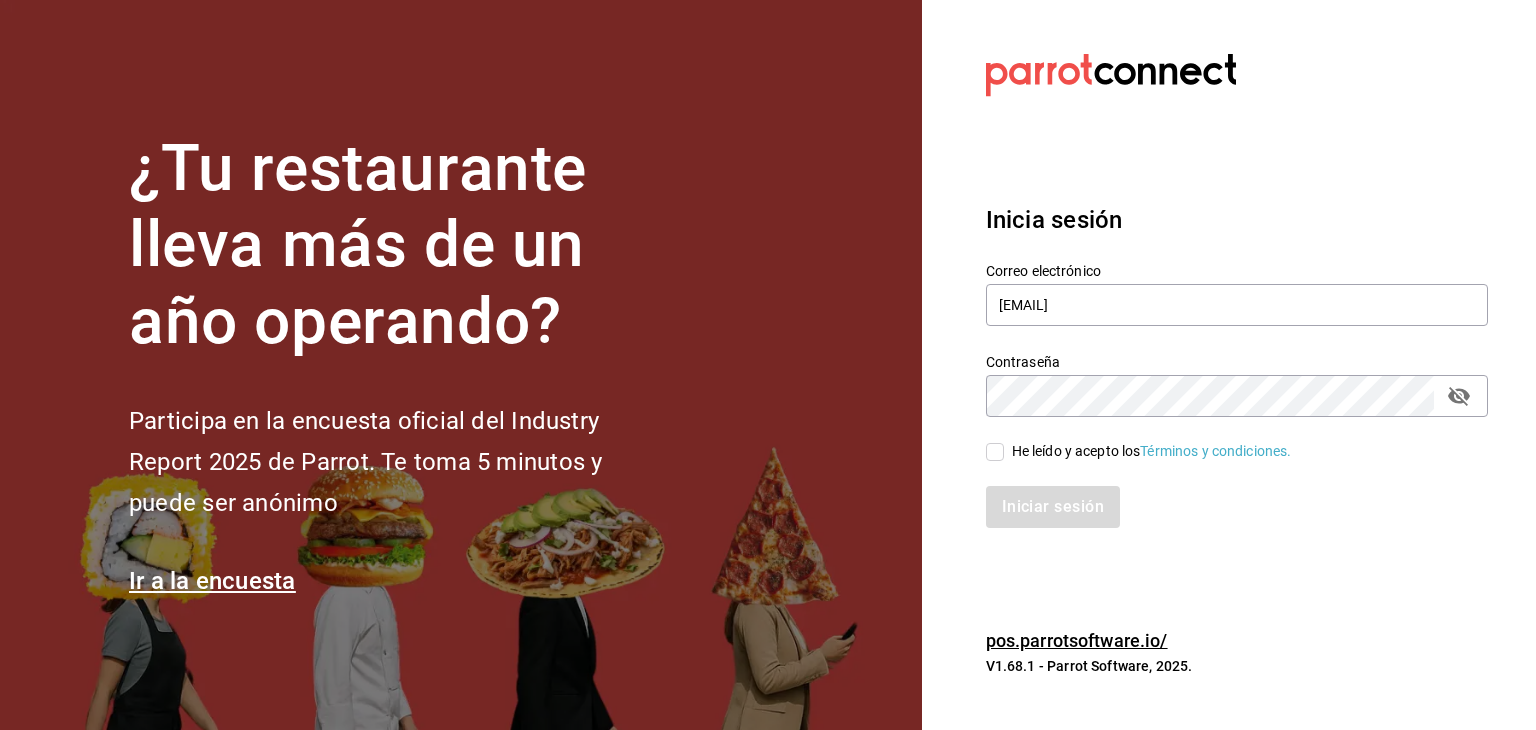 click on "He leído y acepto los  Términos y condiciones." at bounding box center [995, 452] 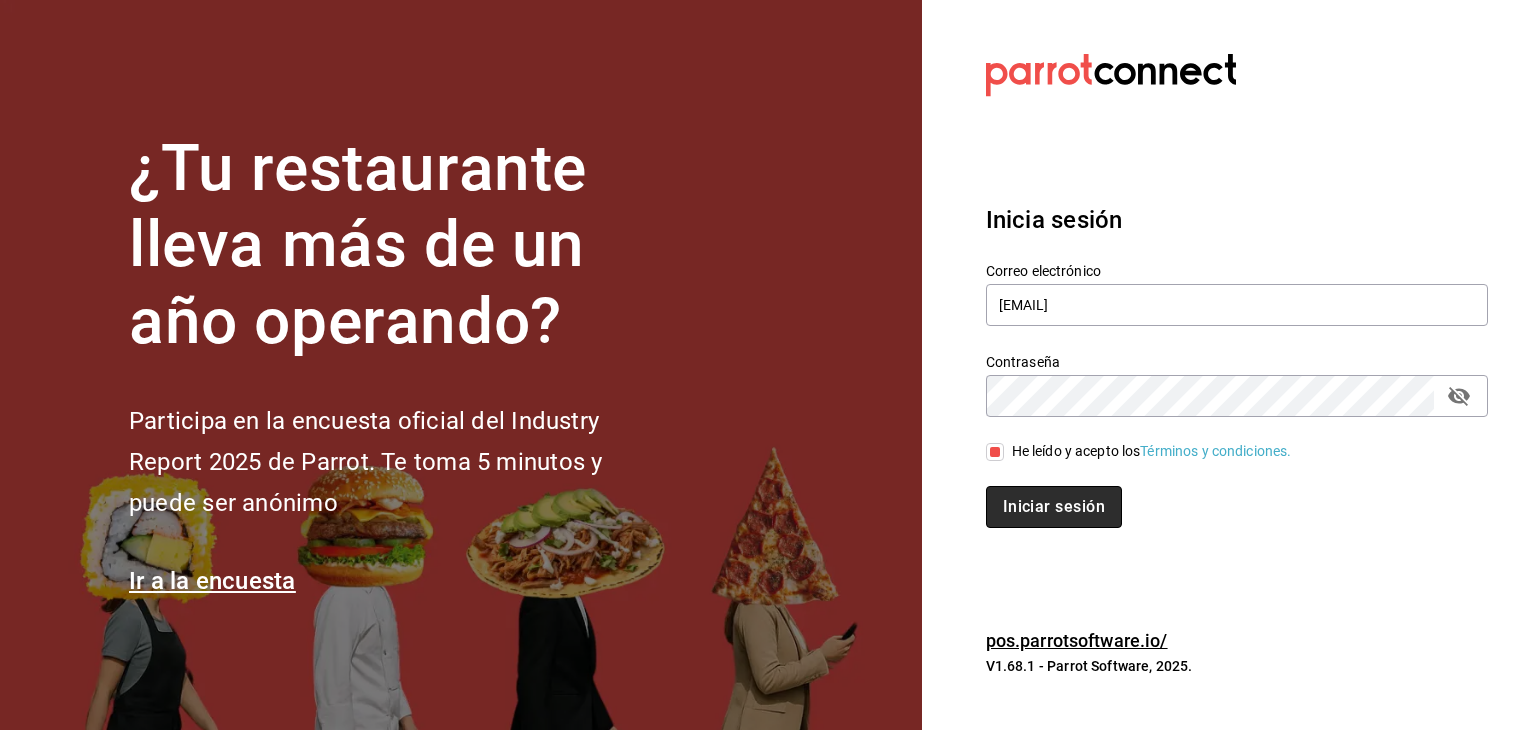 click on "Iniciar sesión" at bounding box center (1054, 507) 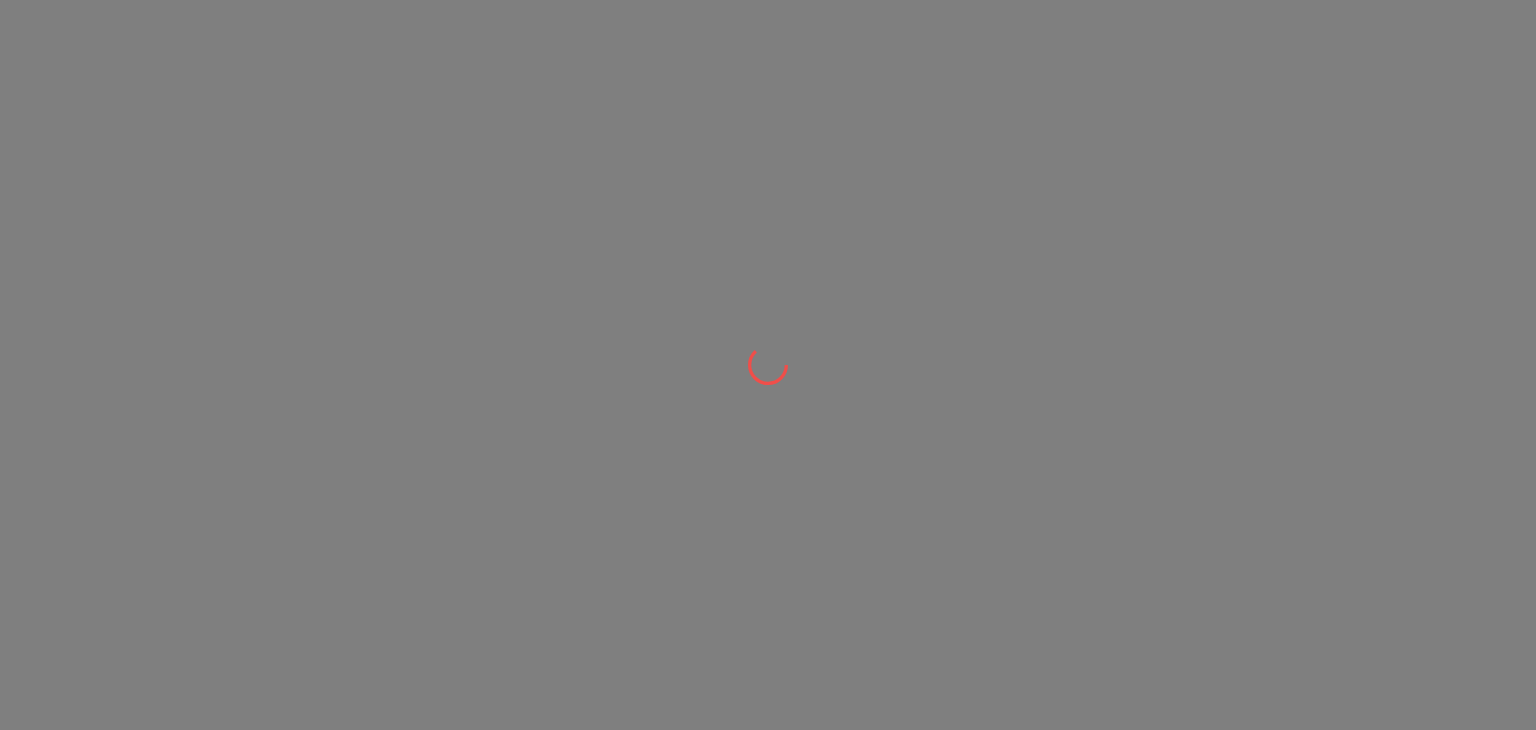 scroll, scrollTop: 0, scrollLeft: 0, axis: both 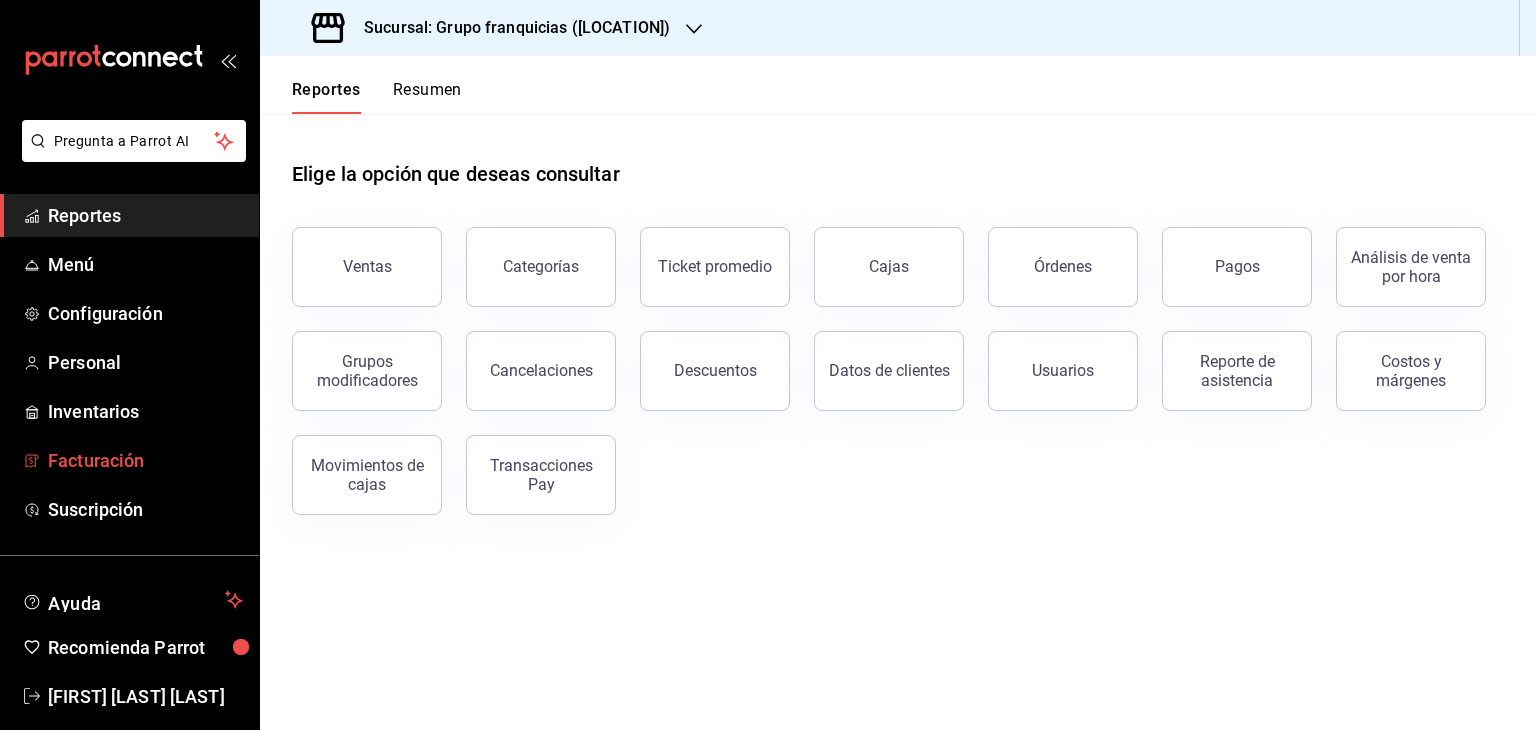click on "Facturación" at bounding box center [145, 460] 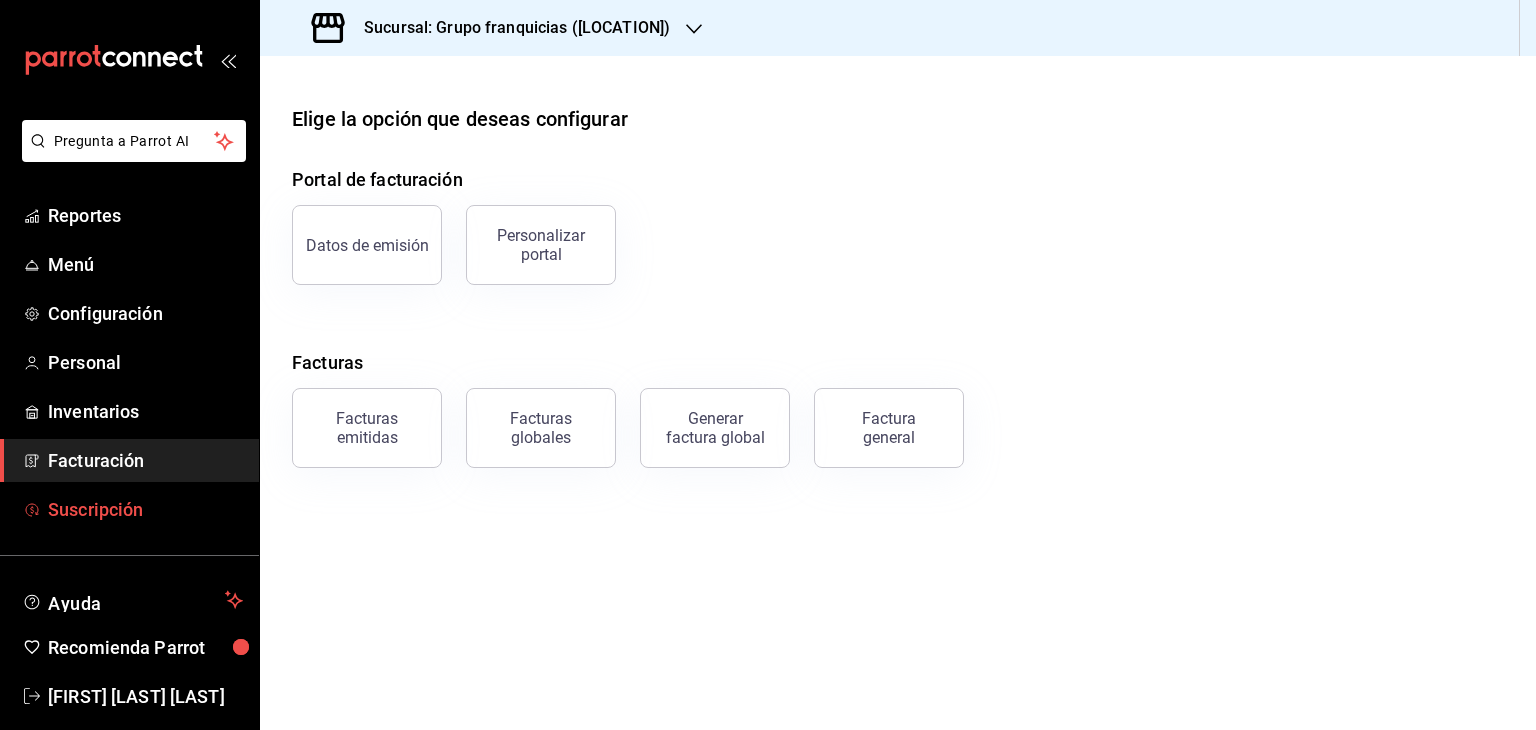 click on "Suscripción" at bounding box center (145, 509) 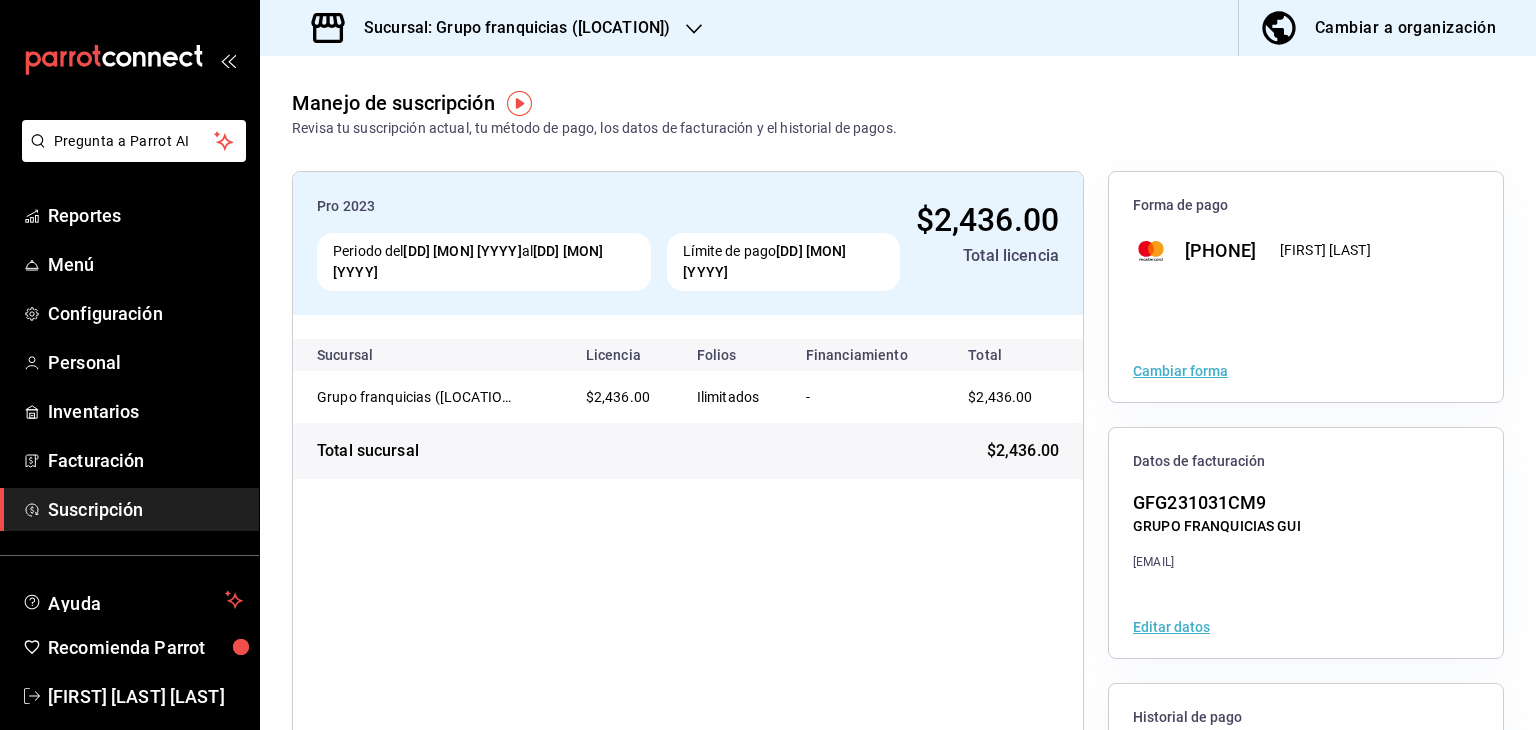 click on "Sucursal: Grupo franquicias (the park)" at bounding box center [493, 28] 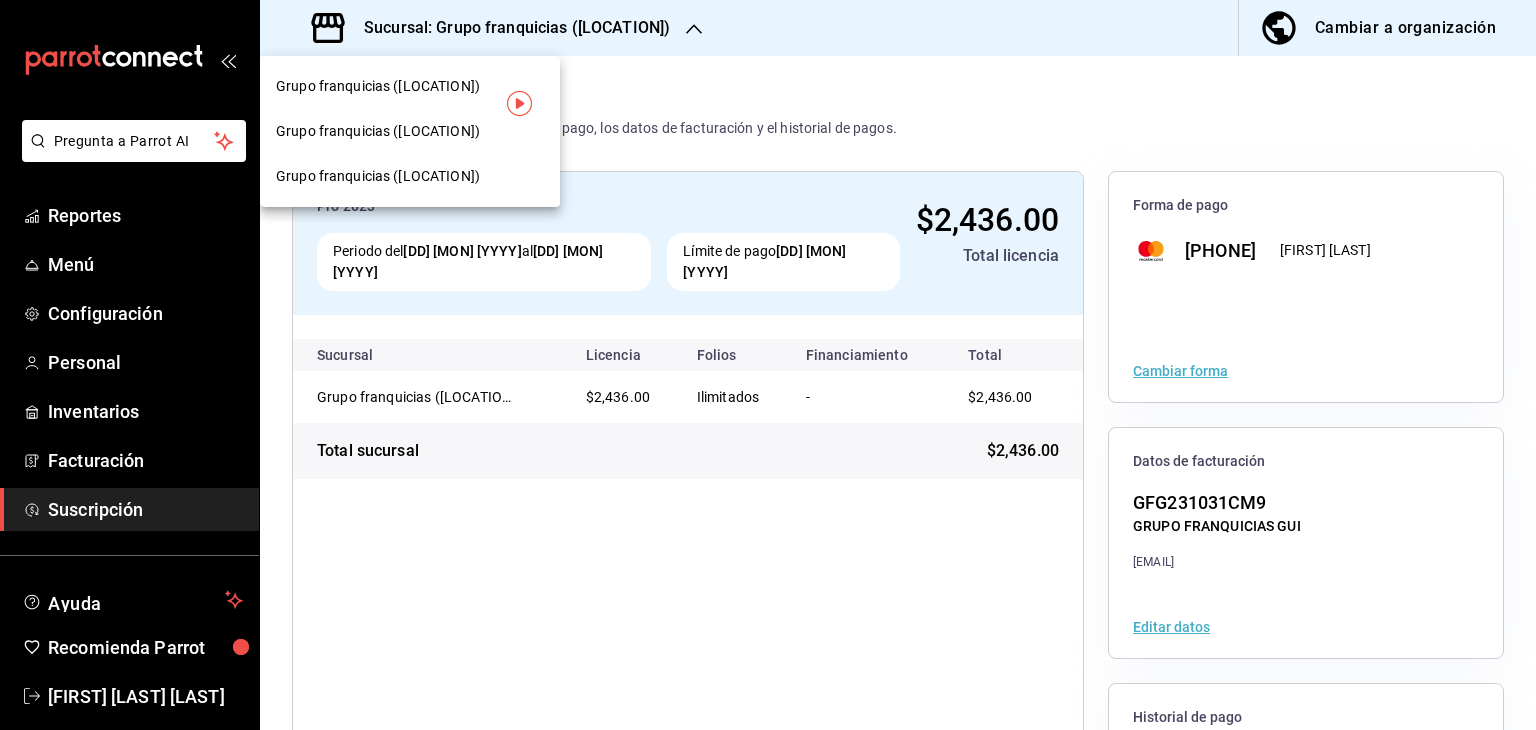 click on "Grupo franquicias (patio)" at bounding box center (378, 176) 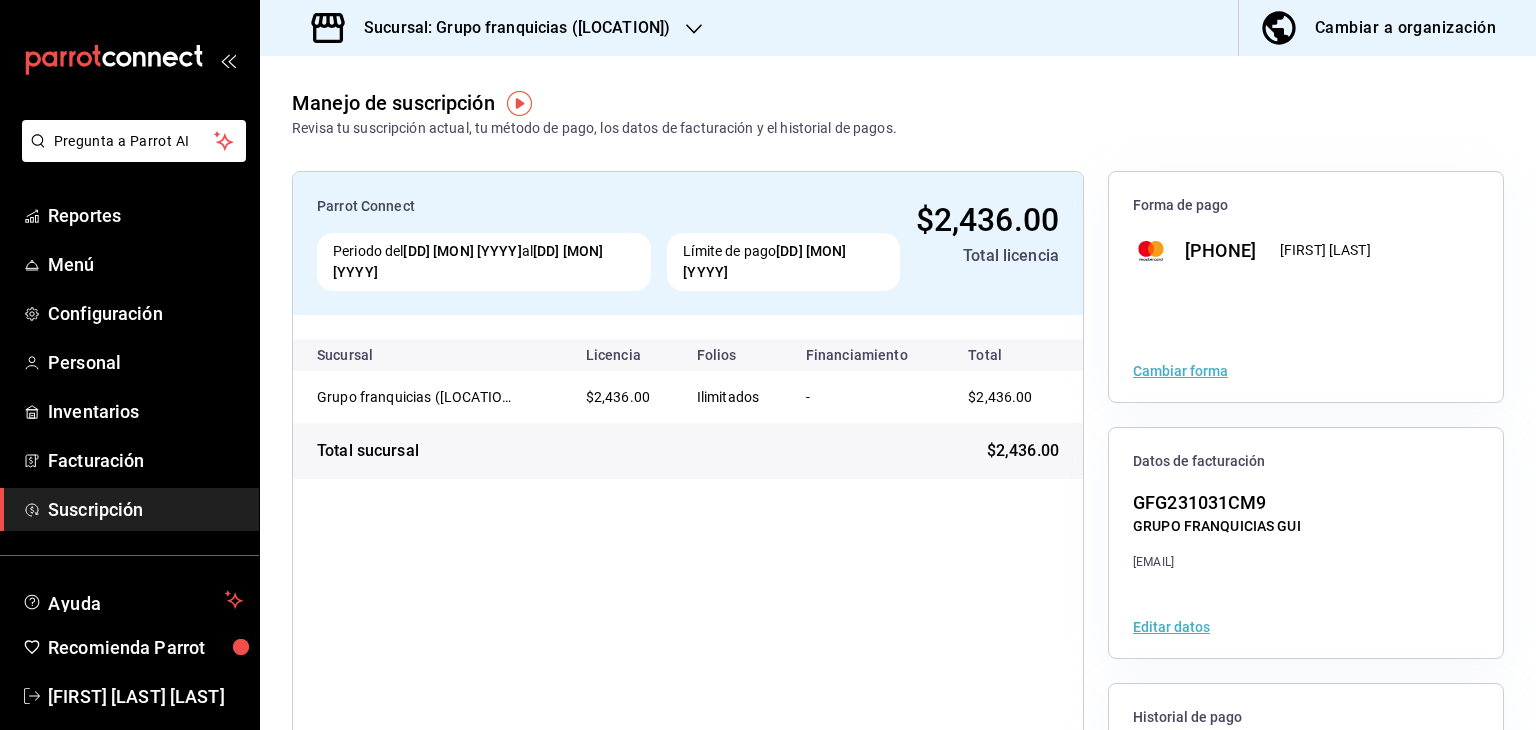 click on "Cambiar forma" at bounding box center (1180, 371) 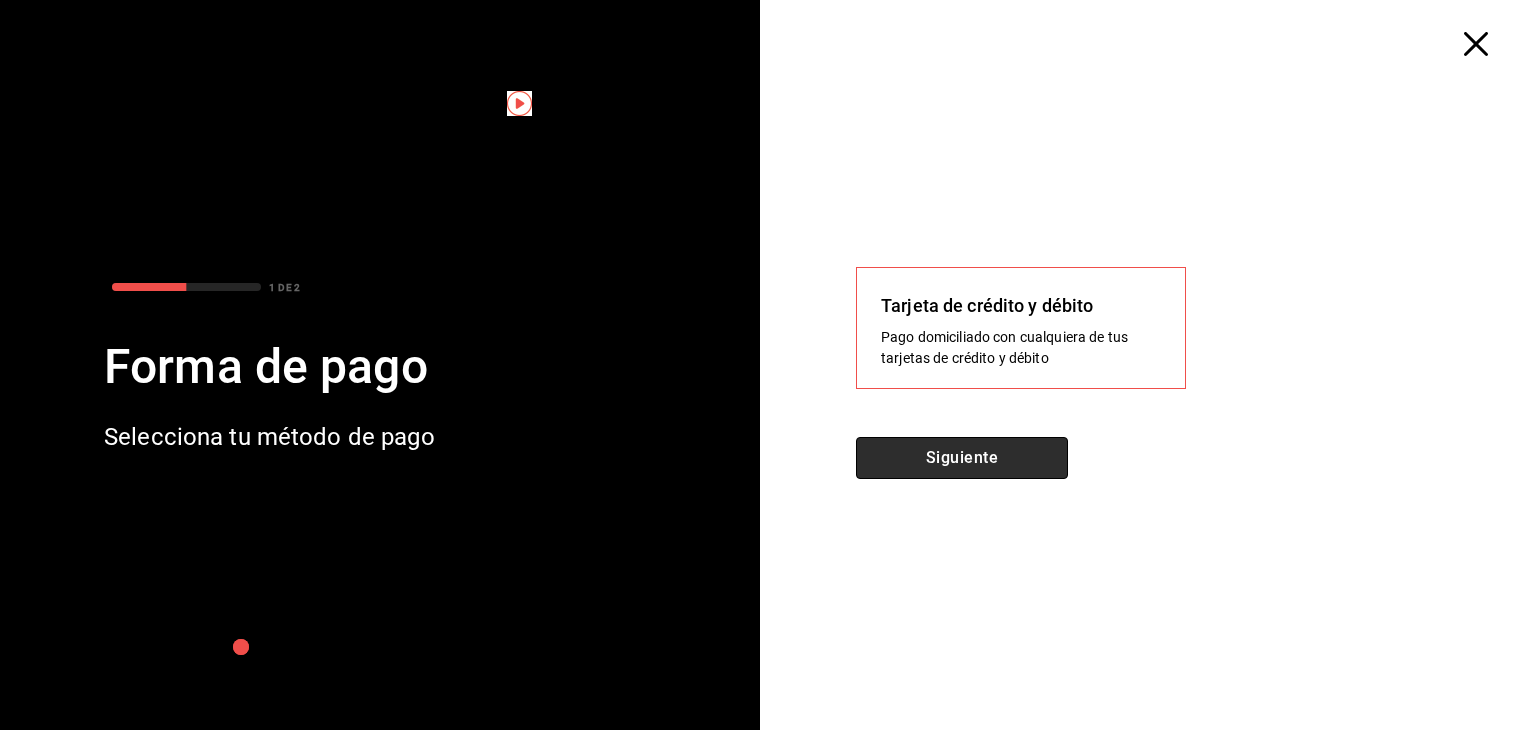 click on "Siguiente" at bounding box center (962, 458) 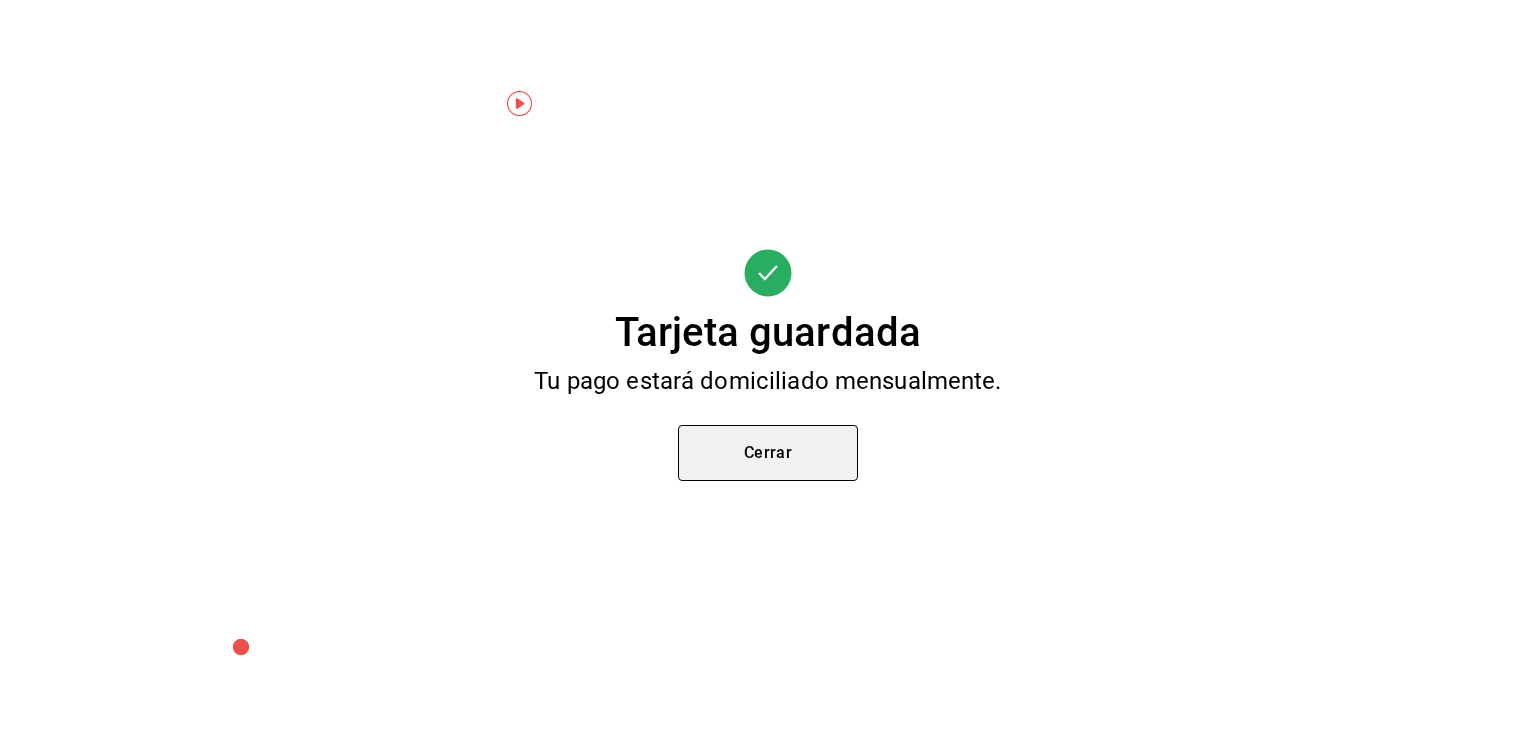 click on "Cerrar" at bounding box center (768, 453) 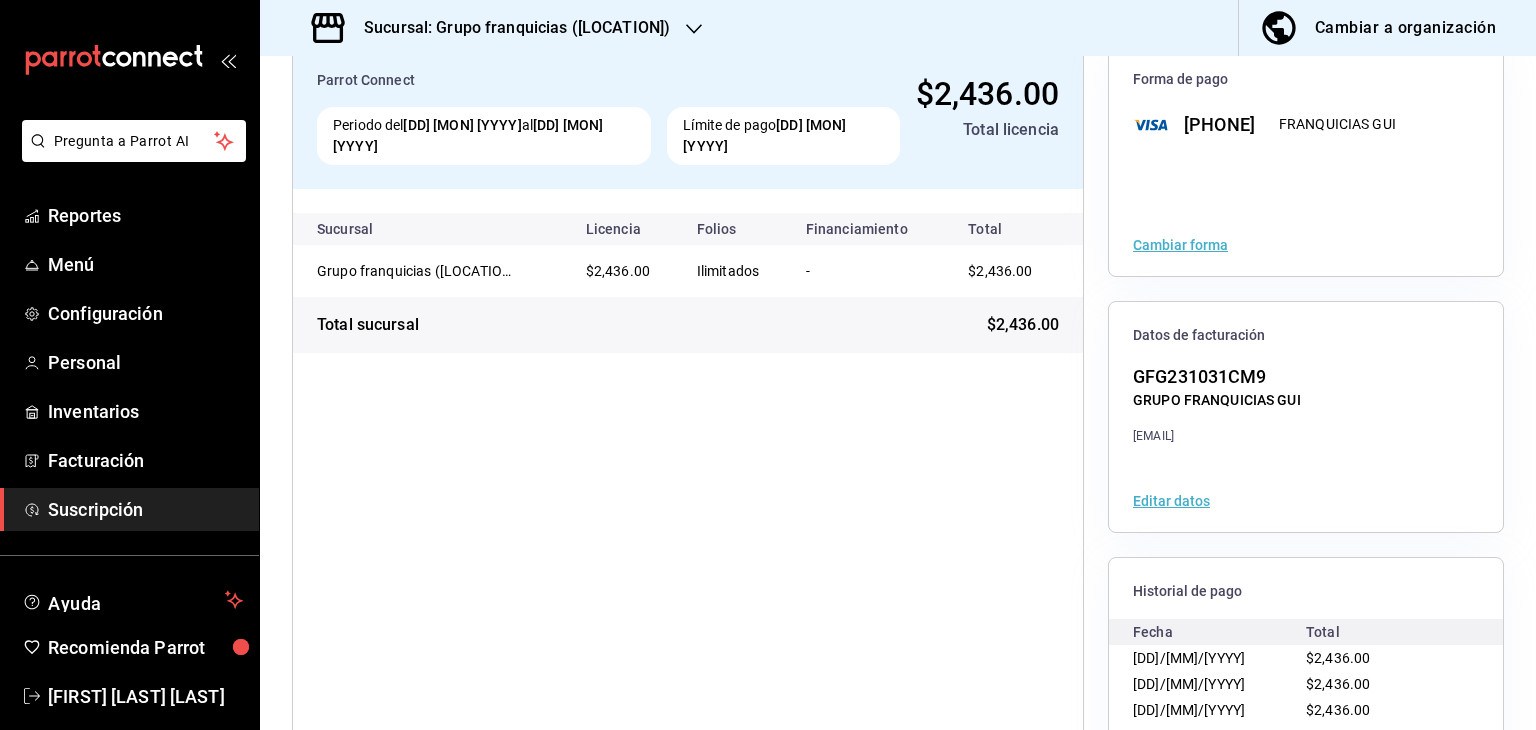 scroll, scrollTop: 200, scrollLeft: 0, axis: vertical 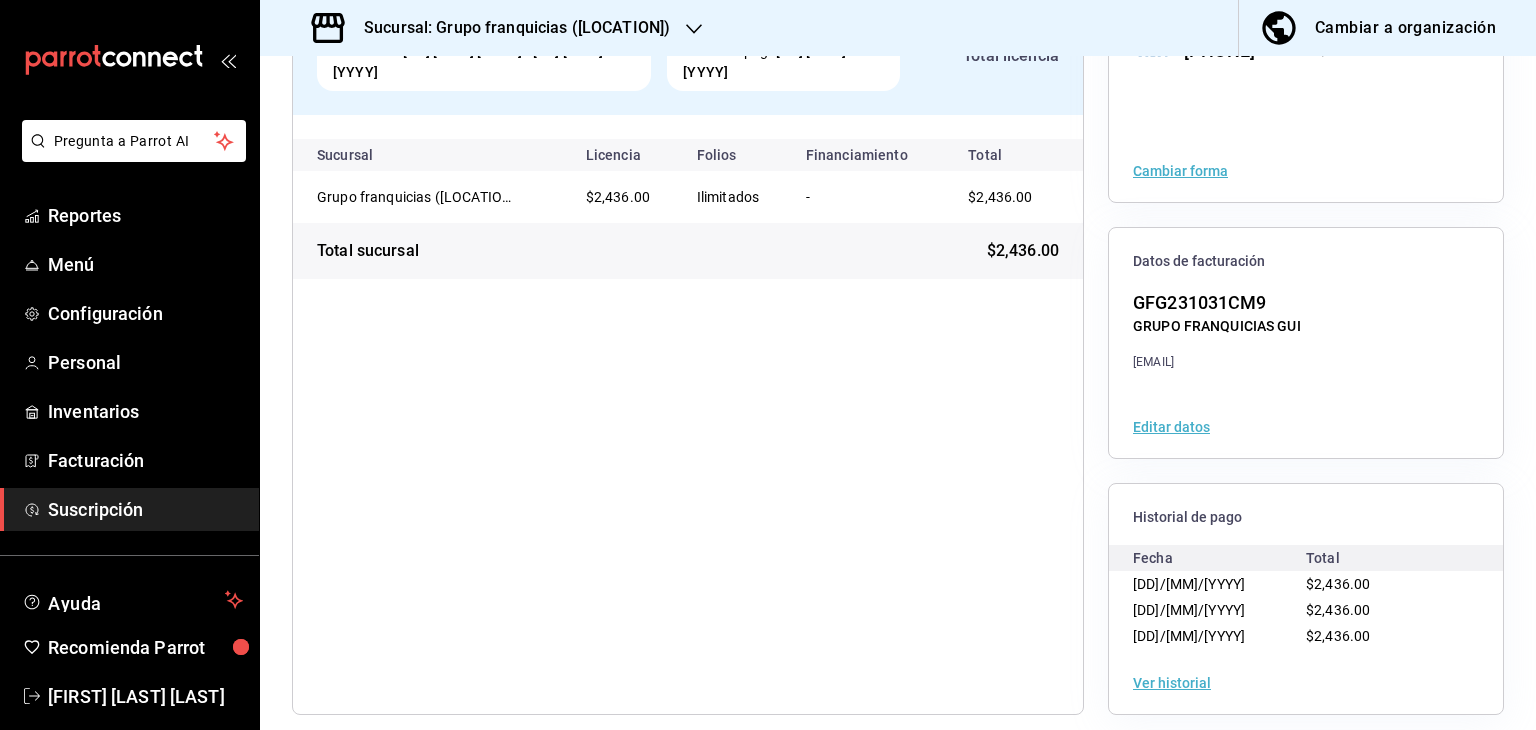 click on "Editar datos" at bounding box center [1171, 427] 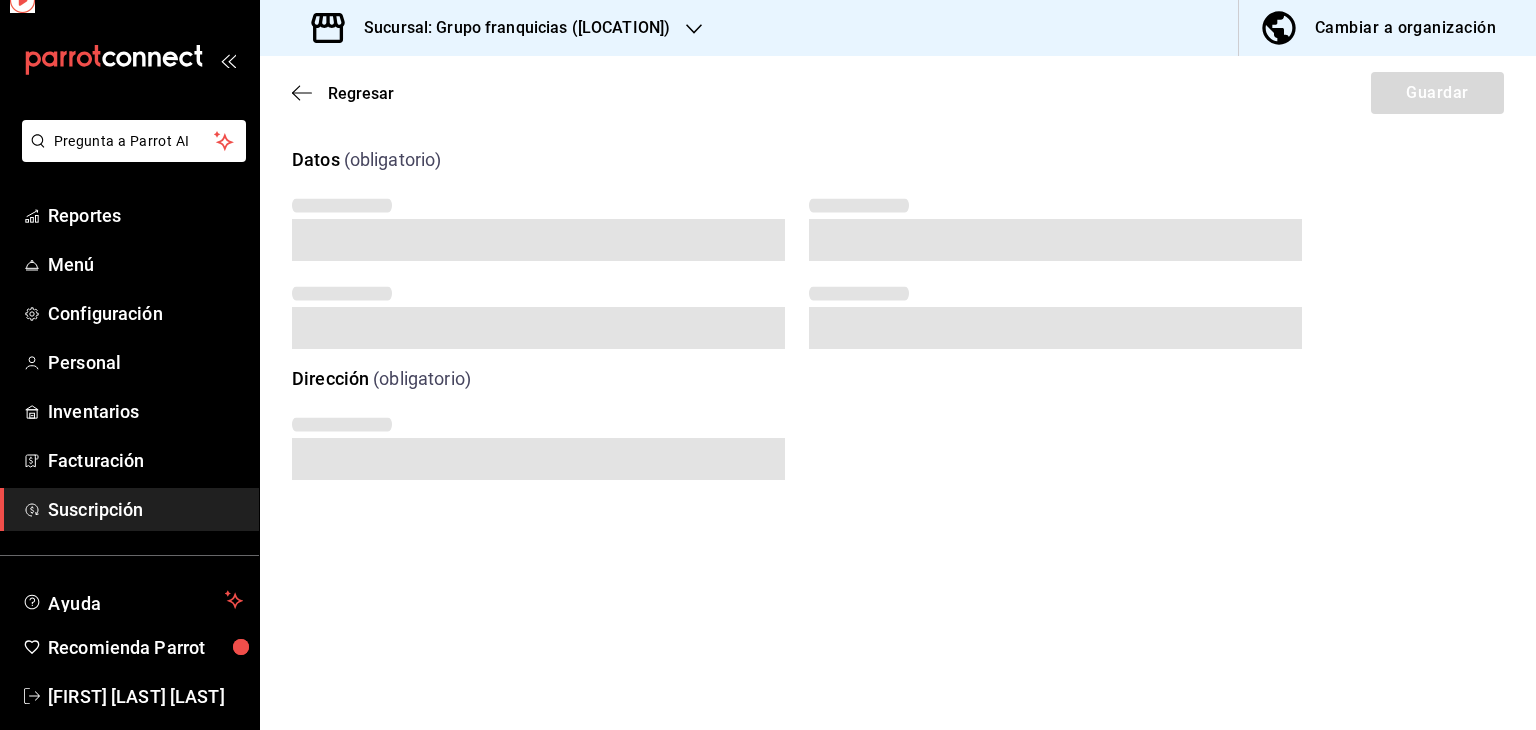 scroll, scrollTop: 0, scrollLeft: 0, axis: both 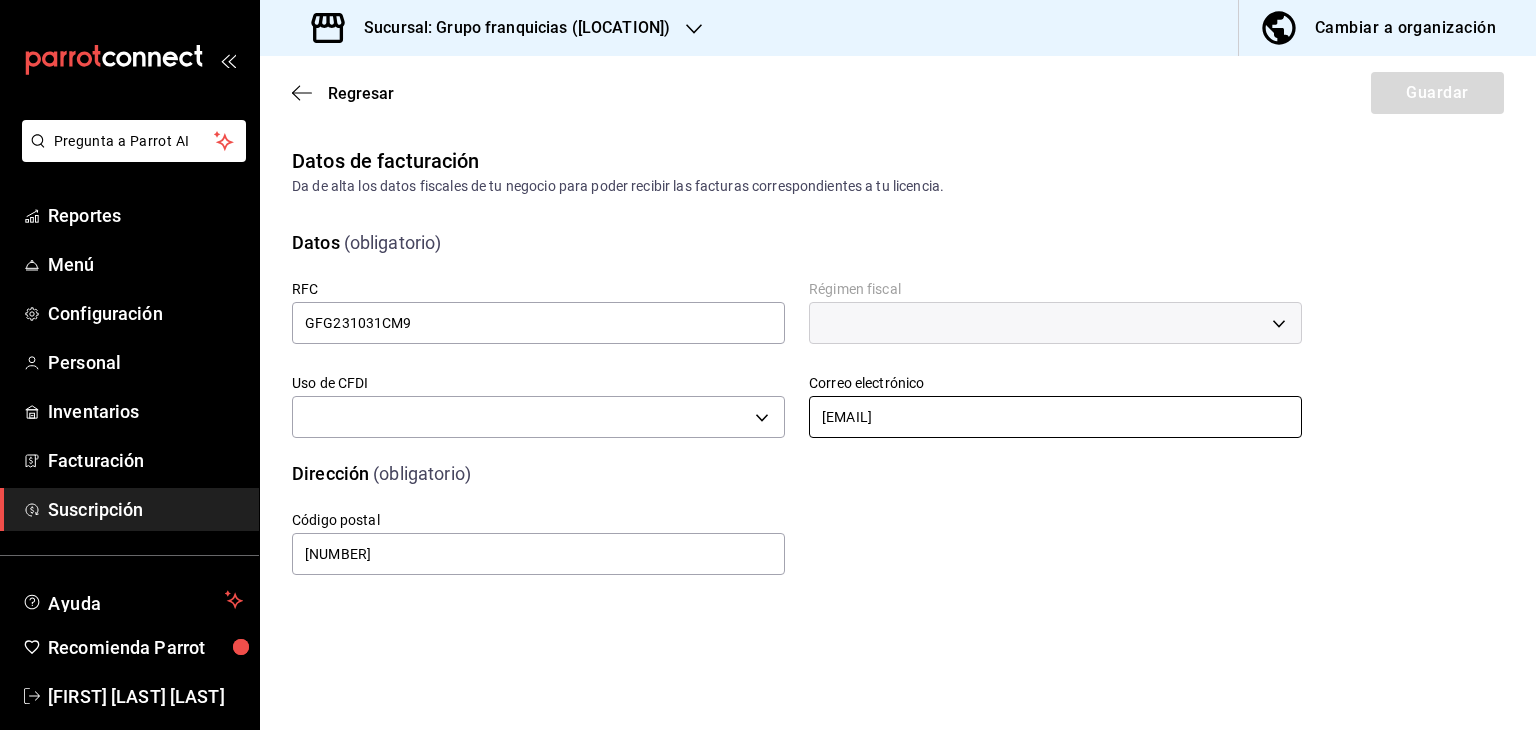 type 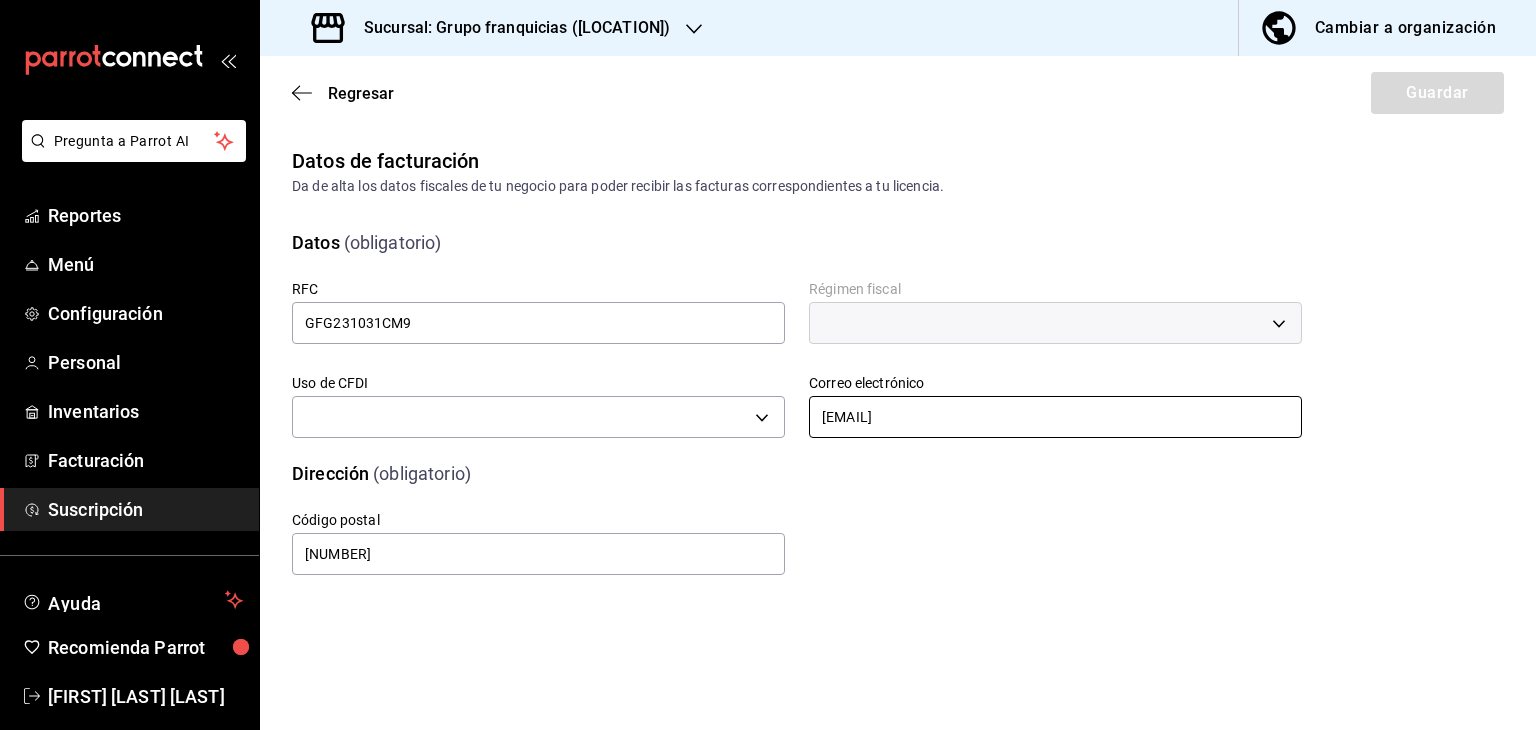 type on "G03" 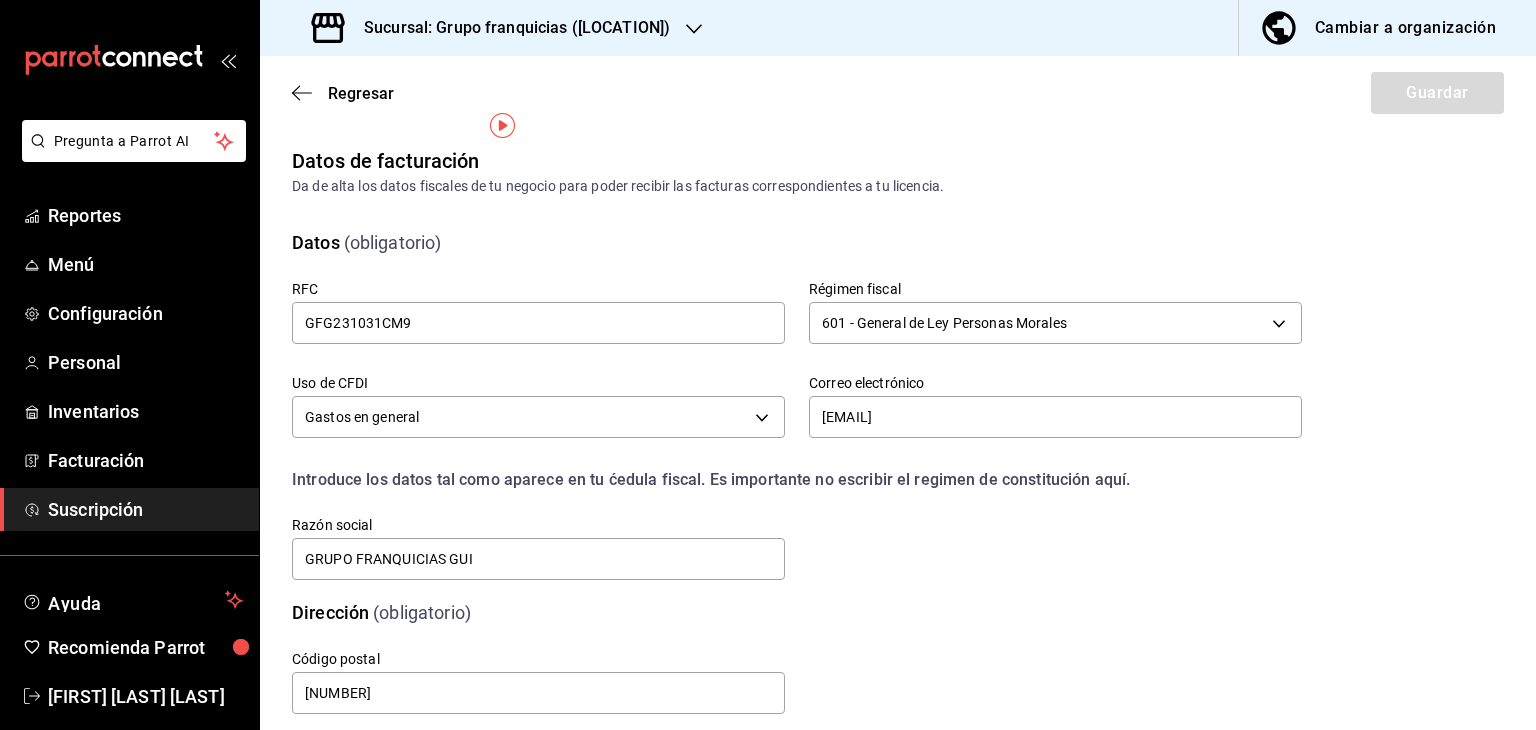 scroll, scrollTop: 35, scrollLeft: 0, axis: vertical 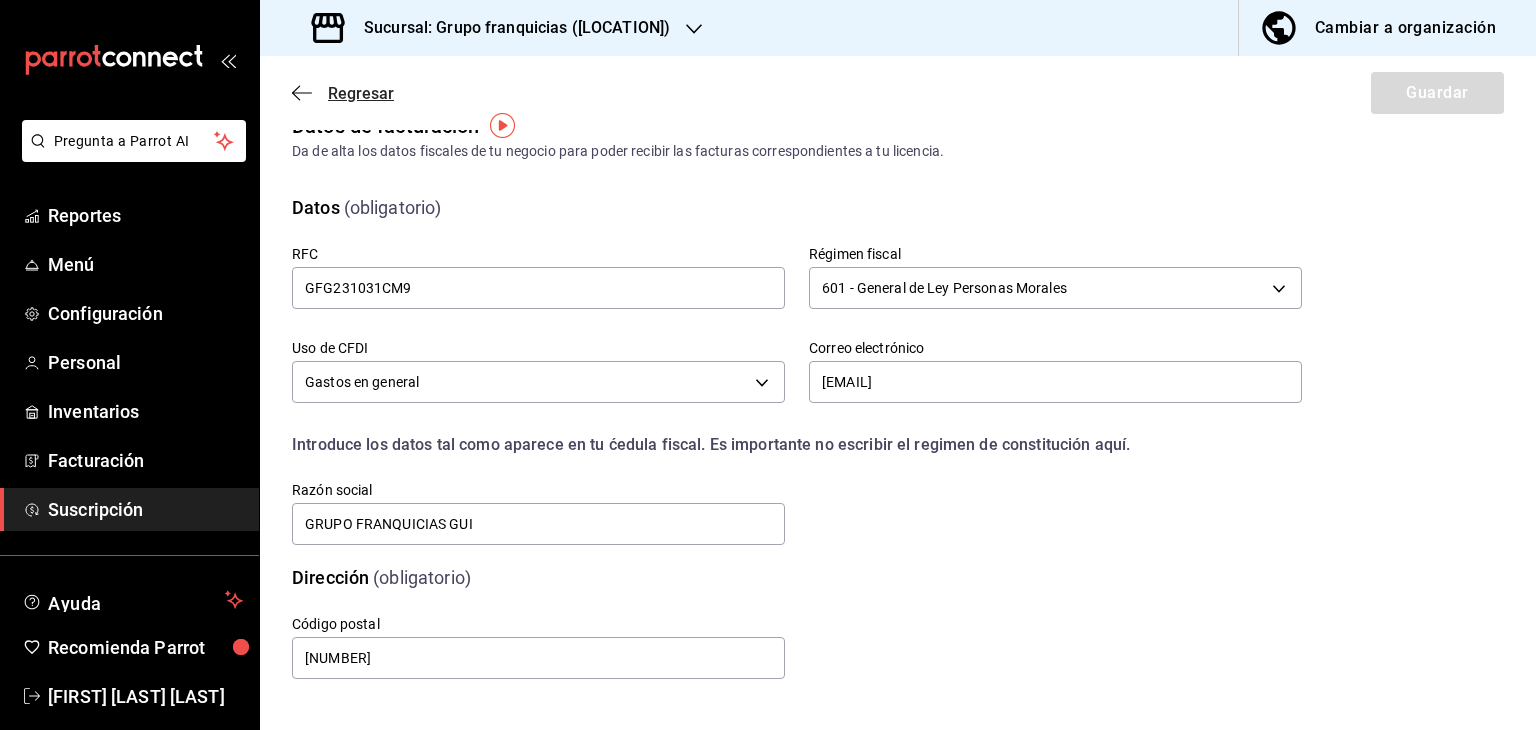 click 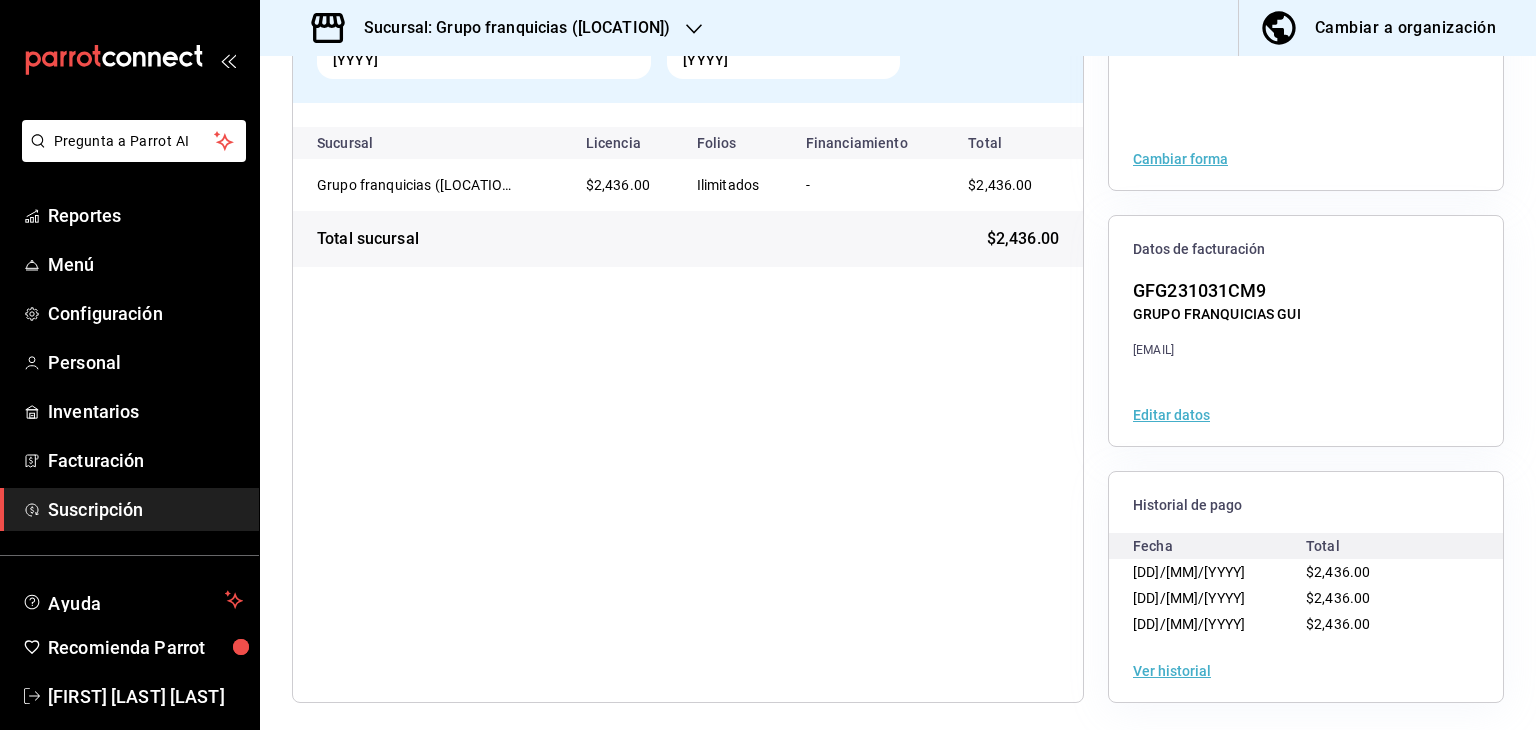scroll, scrollTop: 216, scrollLeft: 0, axis: vertical 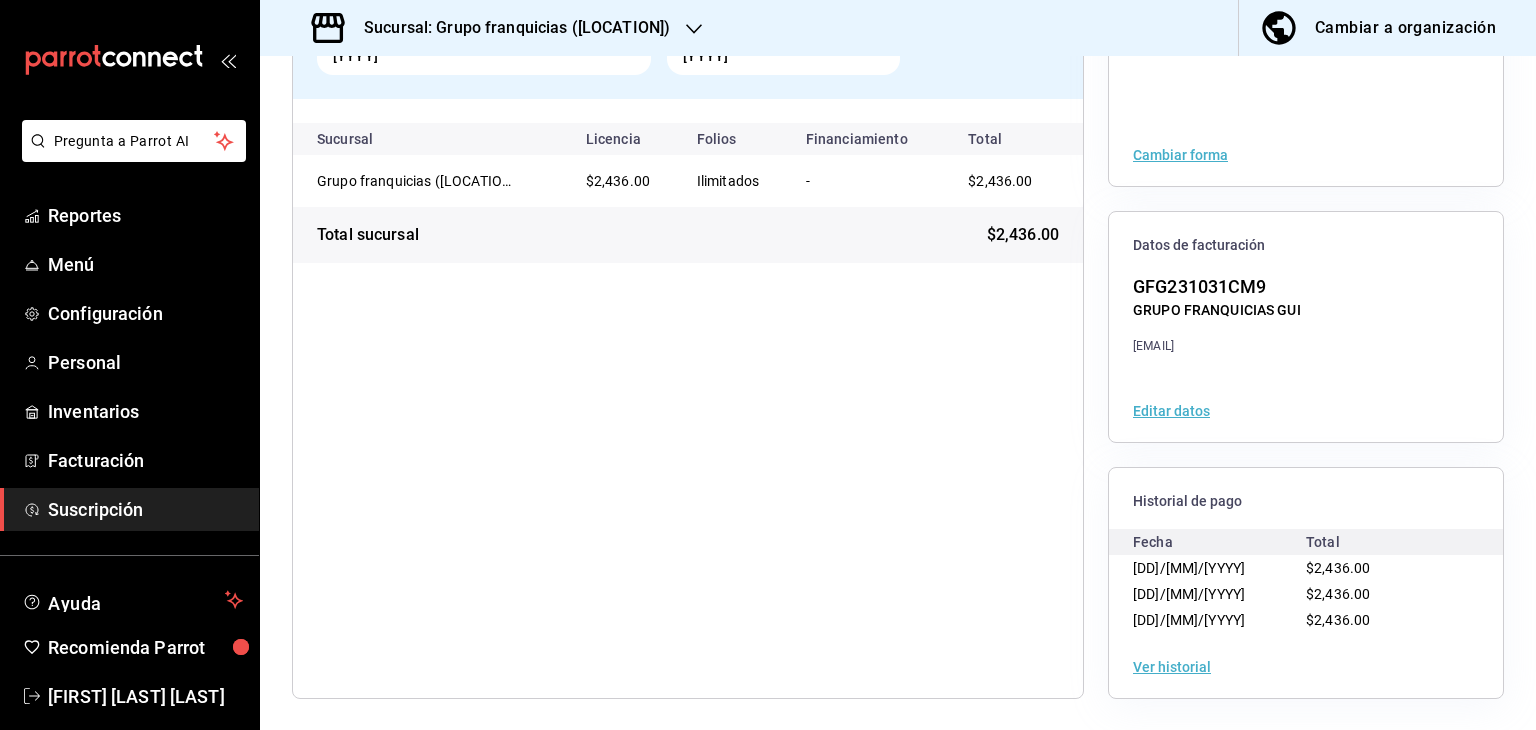 click on "Ver historial" at bounding box center [1172, 667] 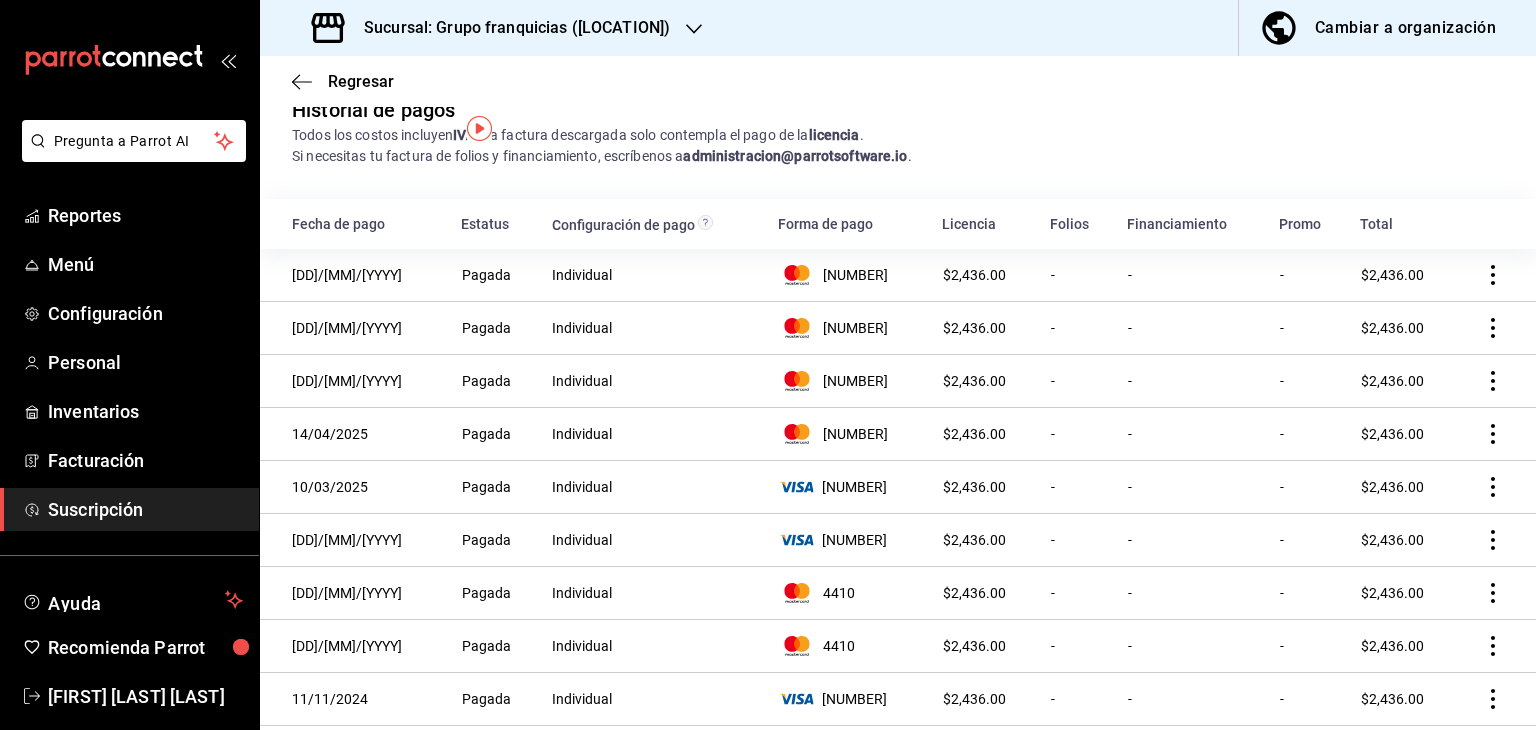 scroll, scrollTop: 0, scrollLeft: 0, axis: both 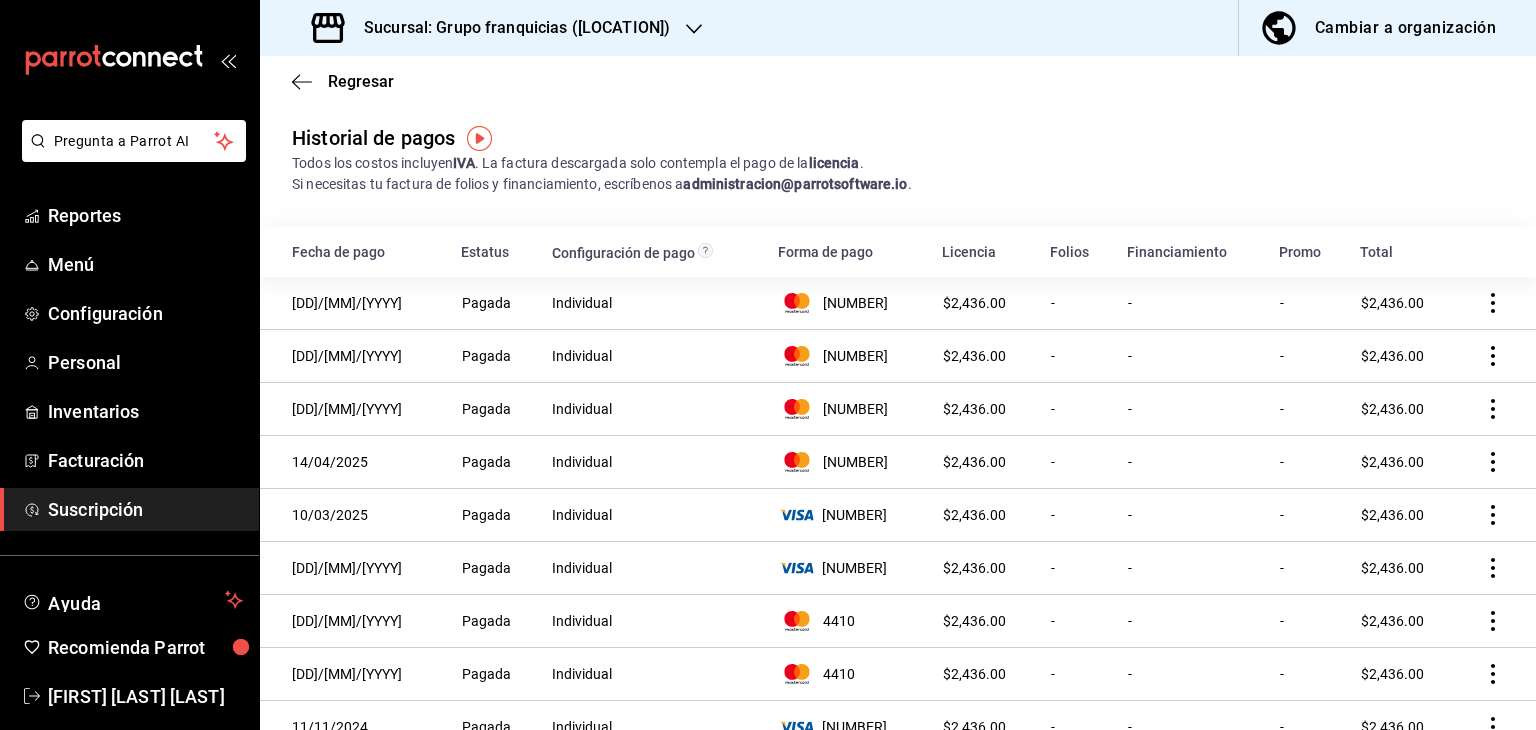 click on "Suscripción" at bounding box center [145, 509] 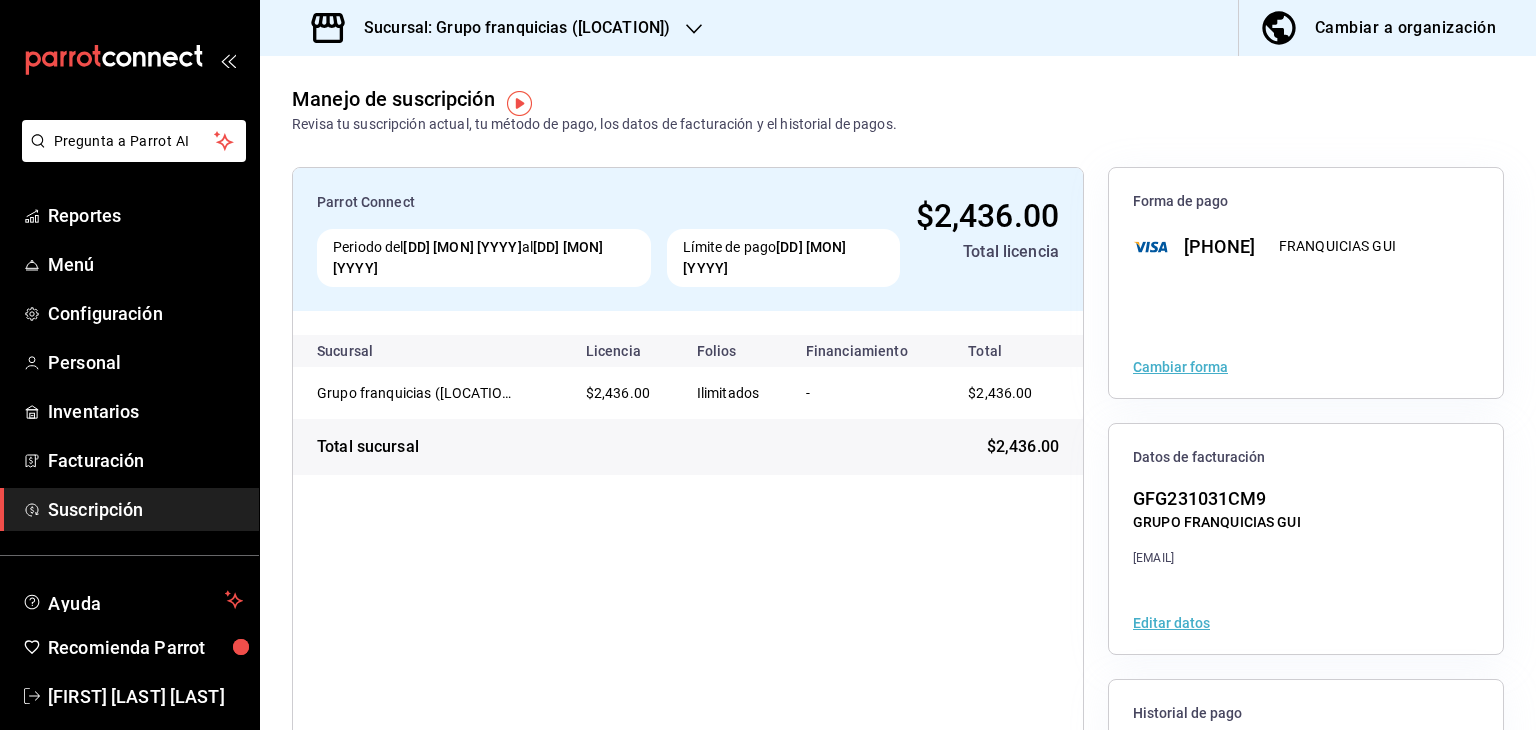 scroll, scrollTop: 0, scrollLeft: 0, axis: both 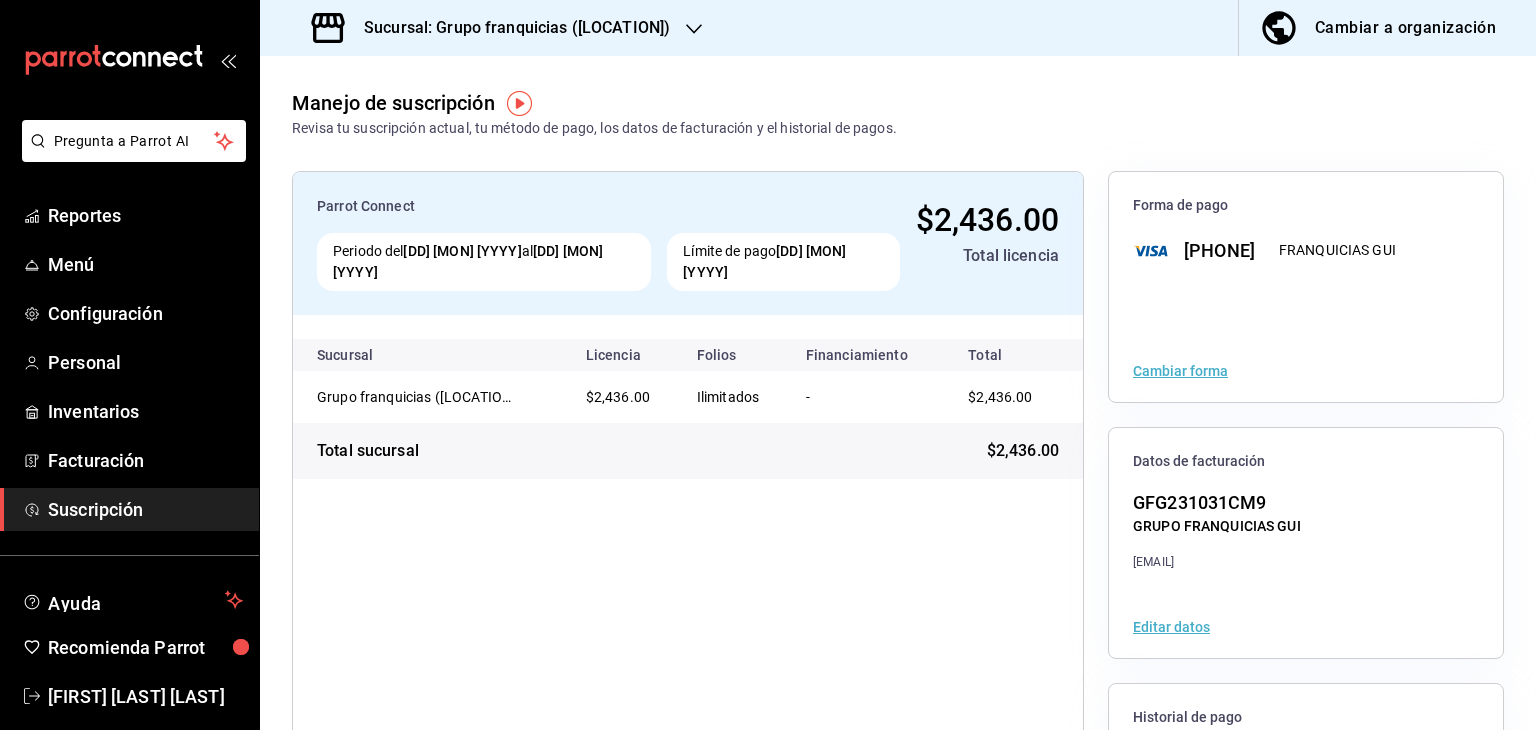 click on "Cambiar forma" at bounding box center (1180, 371) 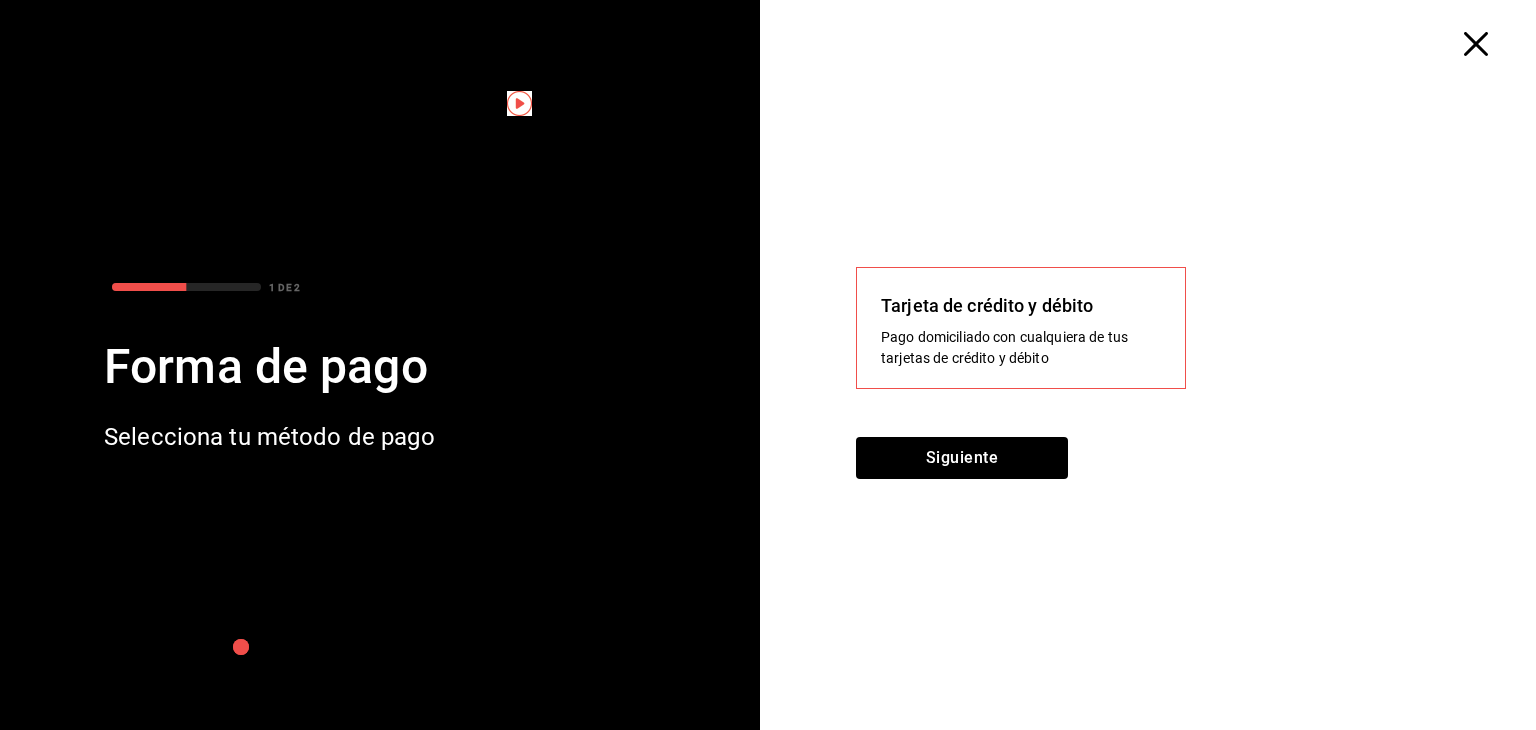 click 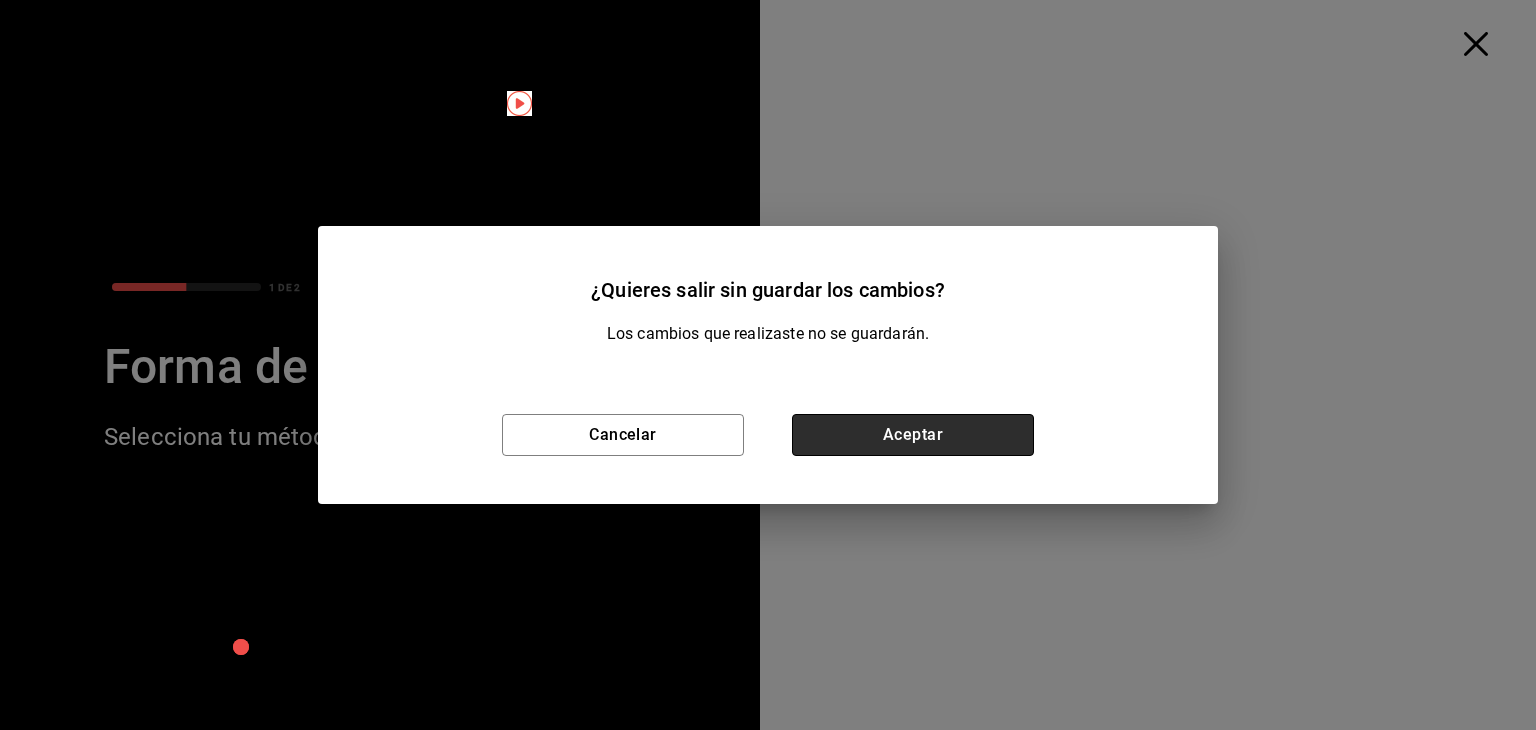 click on "Aceptar" at bounding box center [913, 435] 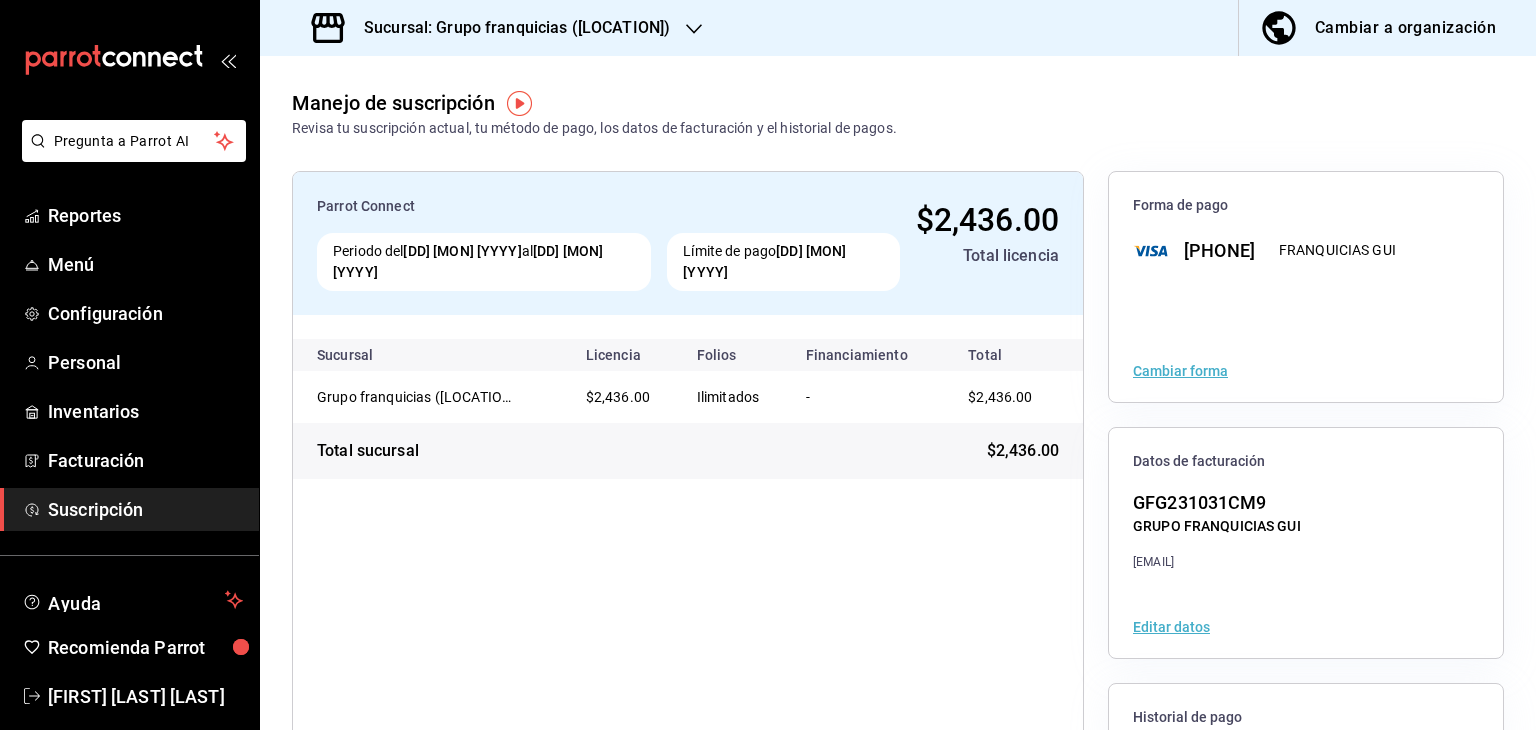 click on "Sucursal: Grupo franquicias (patio)" at bounding box center [493, 28] 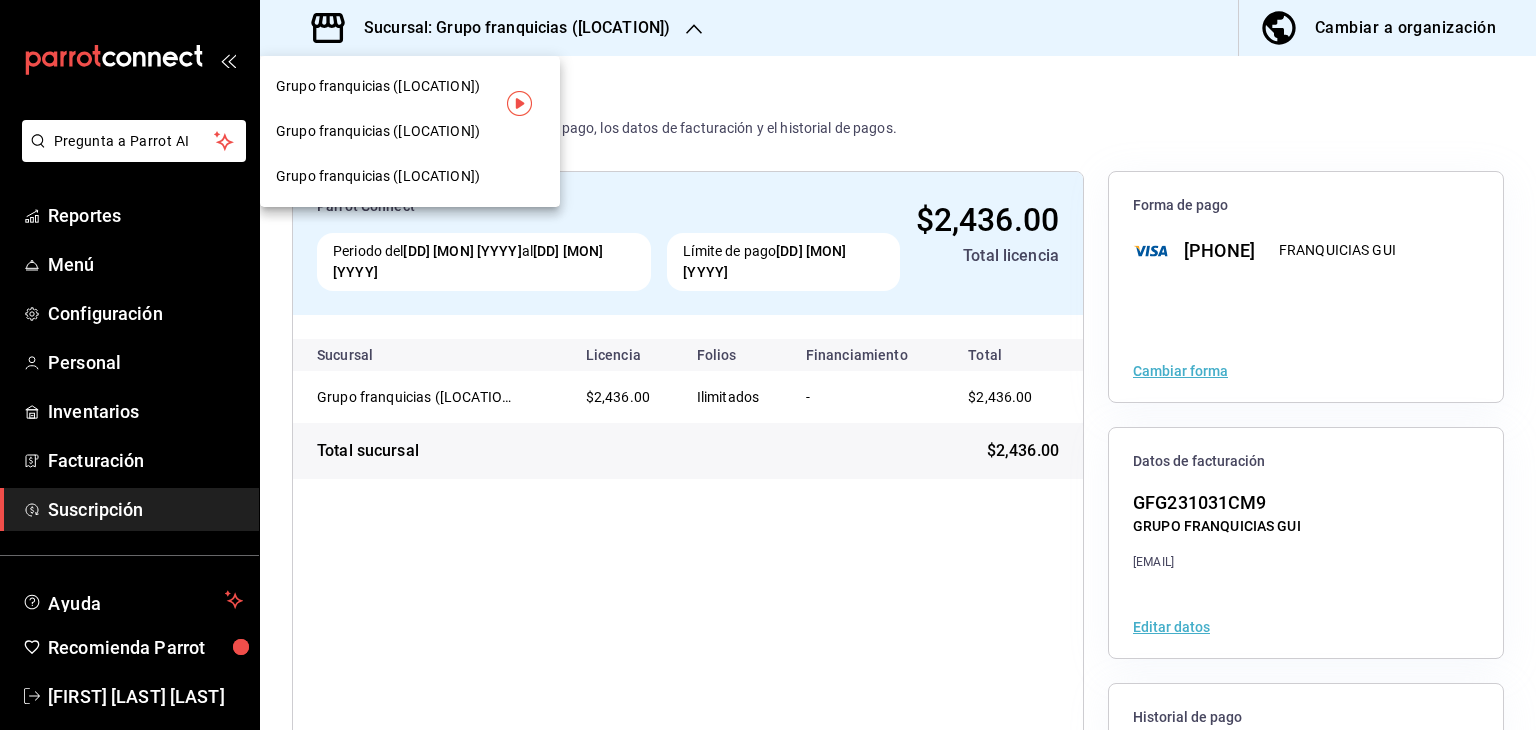 click at bounding box center [768, 365] 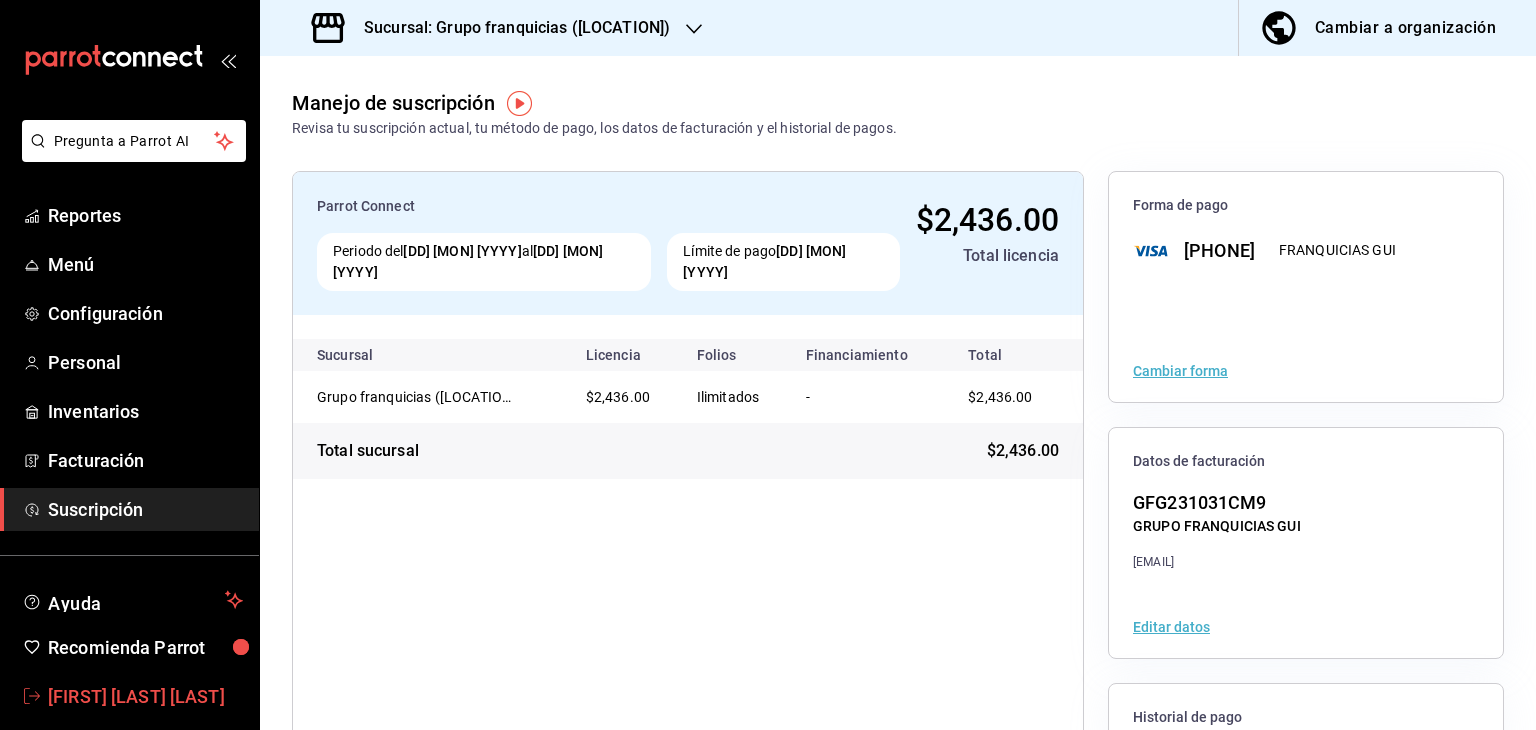 click on "Maria Jose Cruz Vargas" at bounding box center [145, 696] 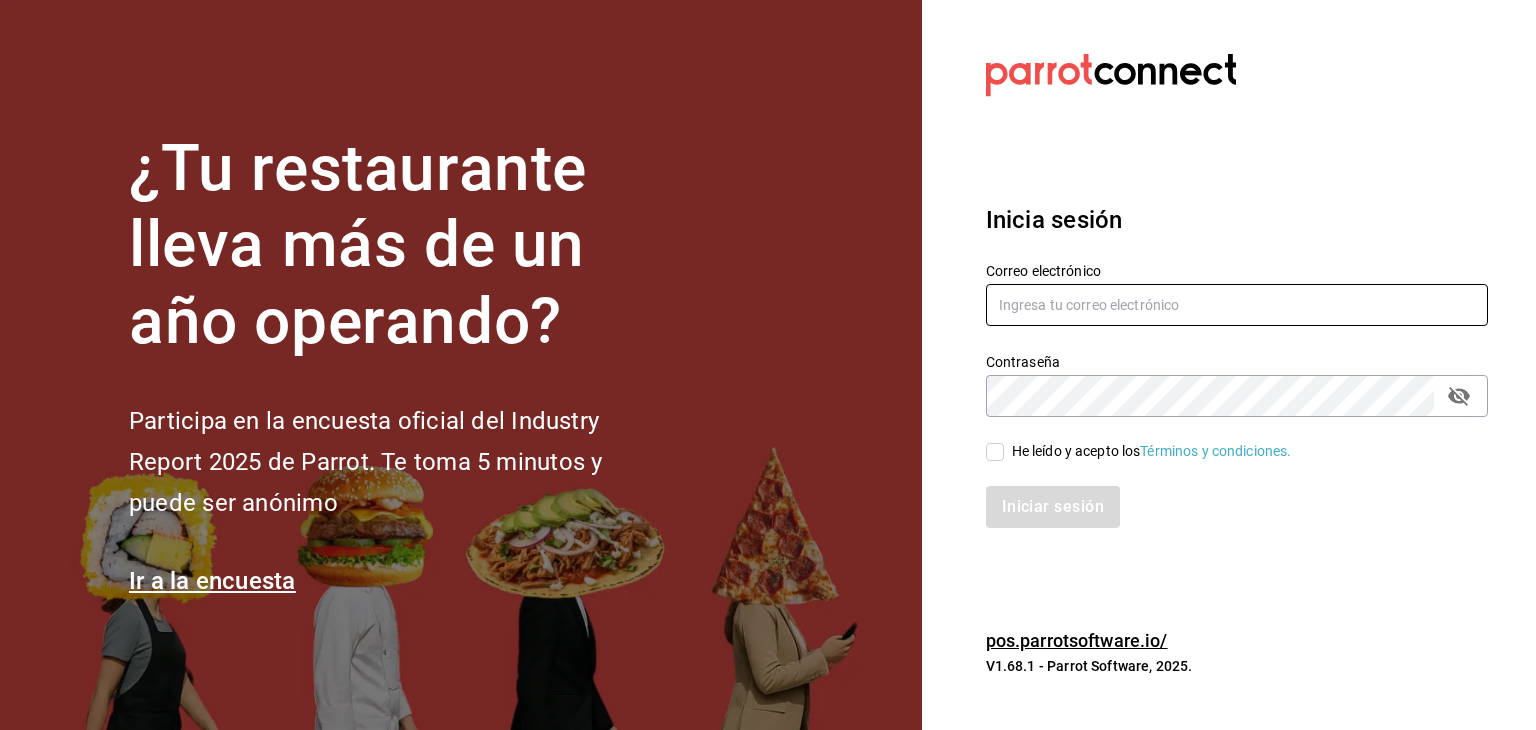 click at bounding box center [1237, 305] 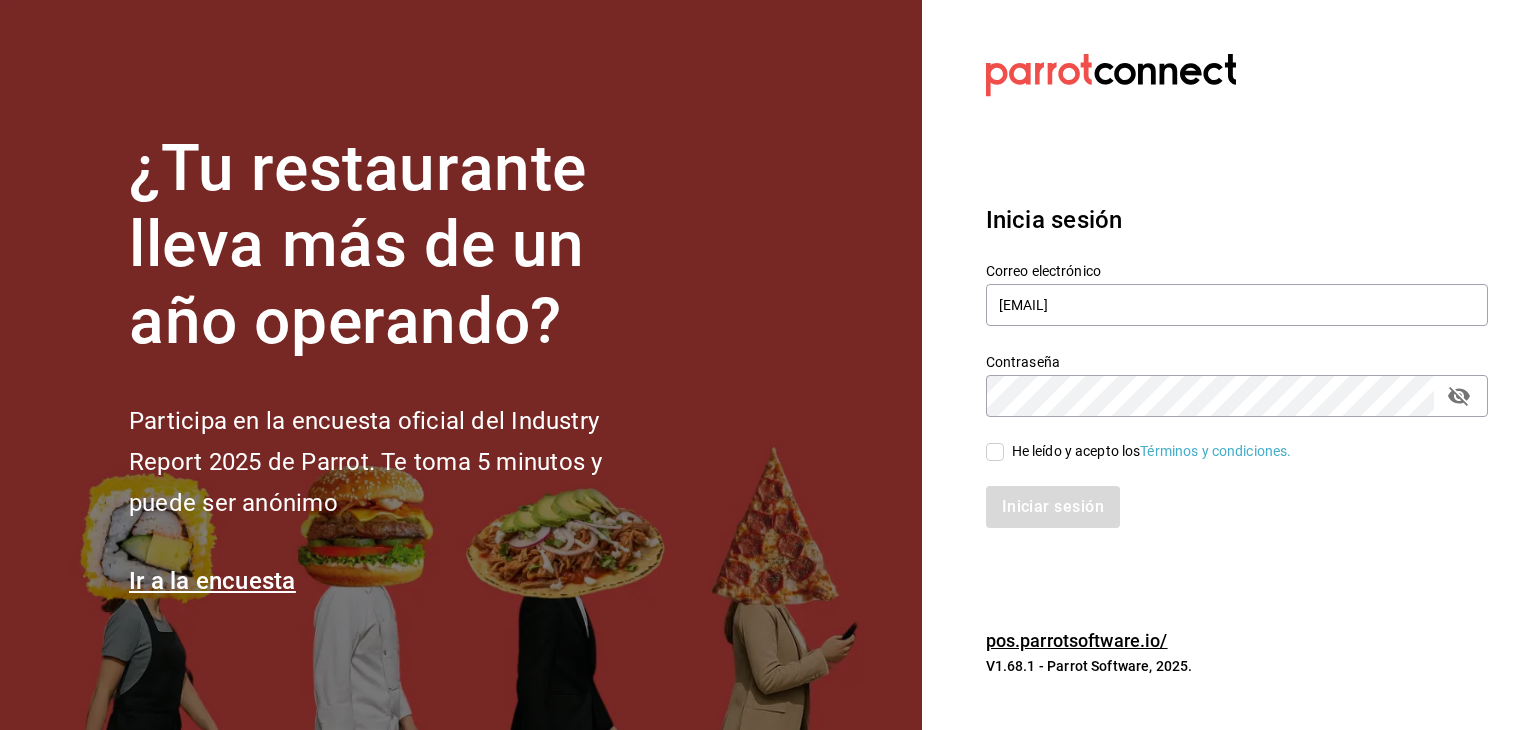click on "He leído y acepto los  Términos y condiciones." at bounding box center [1148, 451] 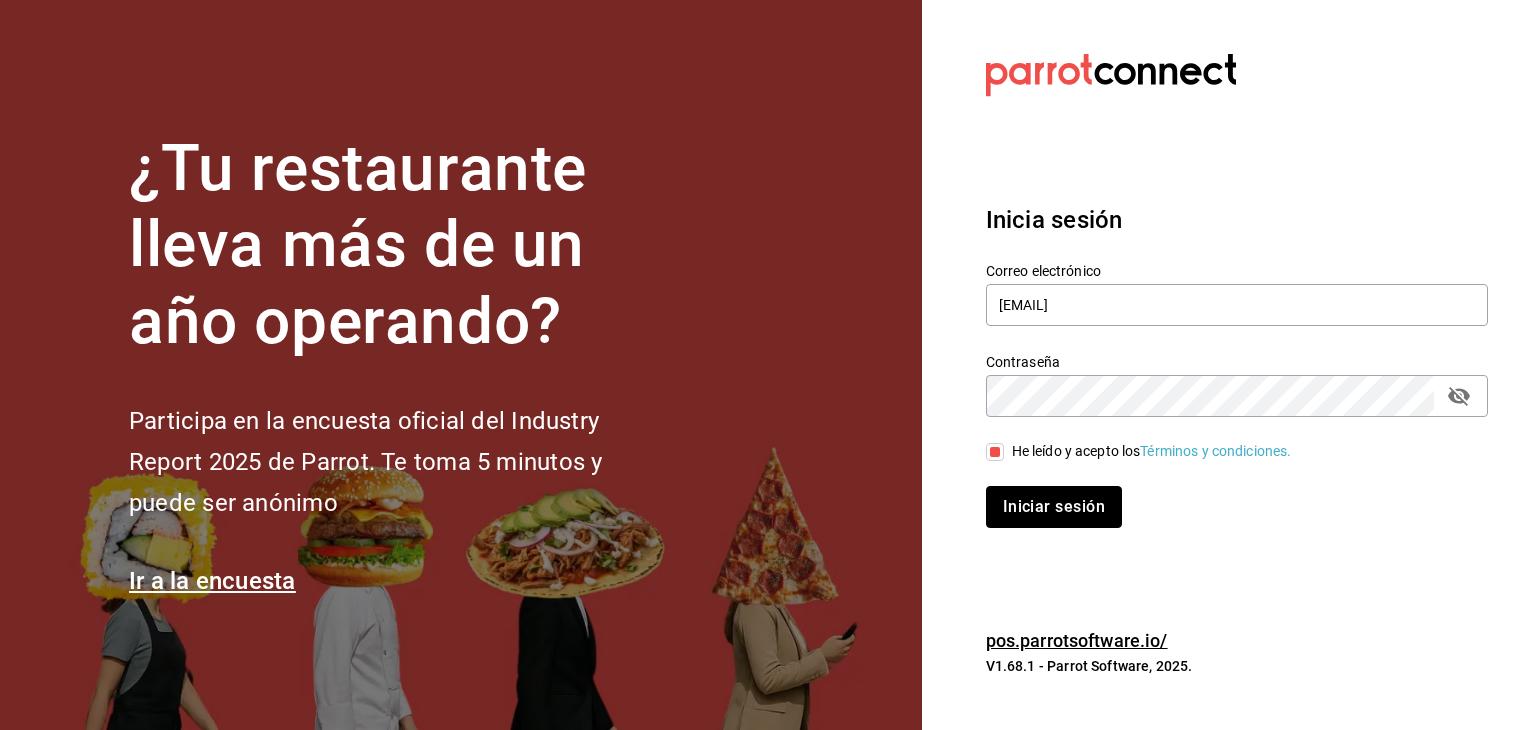 click on "Iniciar sesión" at bounding box center (1054, 507) 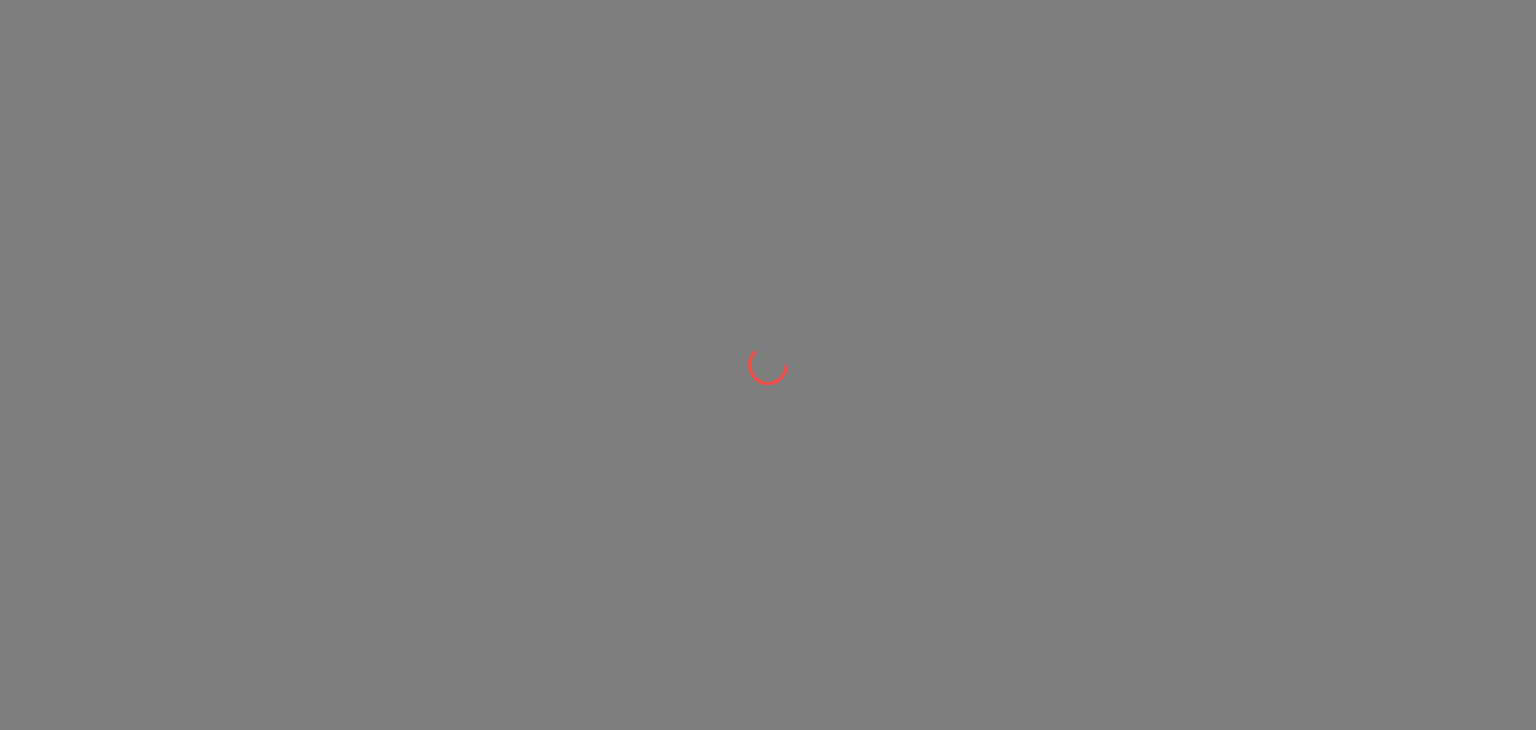 scroll, scrollTop: 0, scrollLeft: 0, axis: both 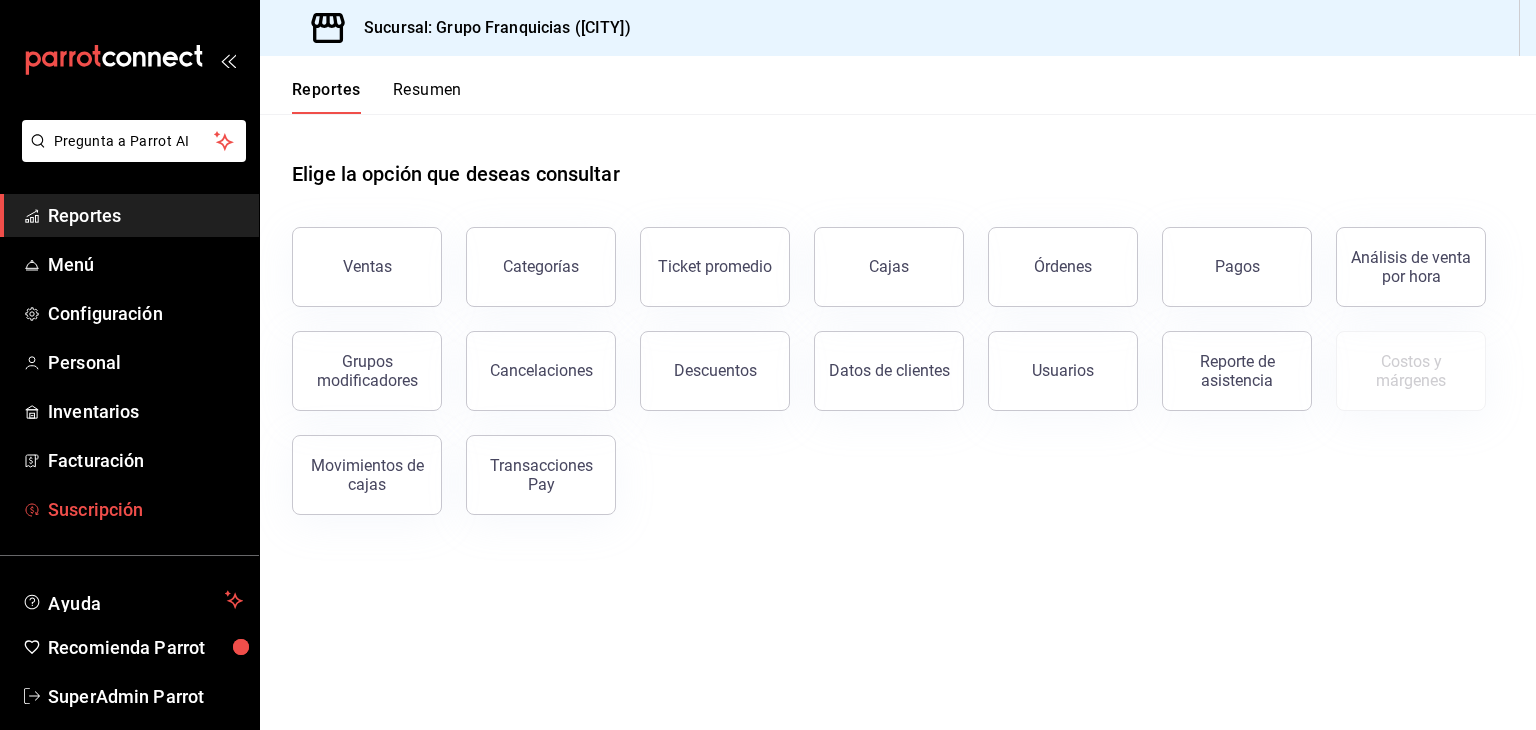 click on "Suscripción" at bounding box center [145, 509] 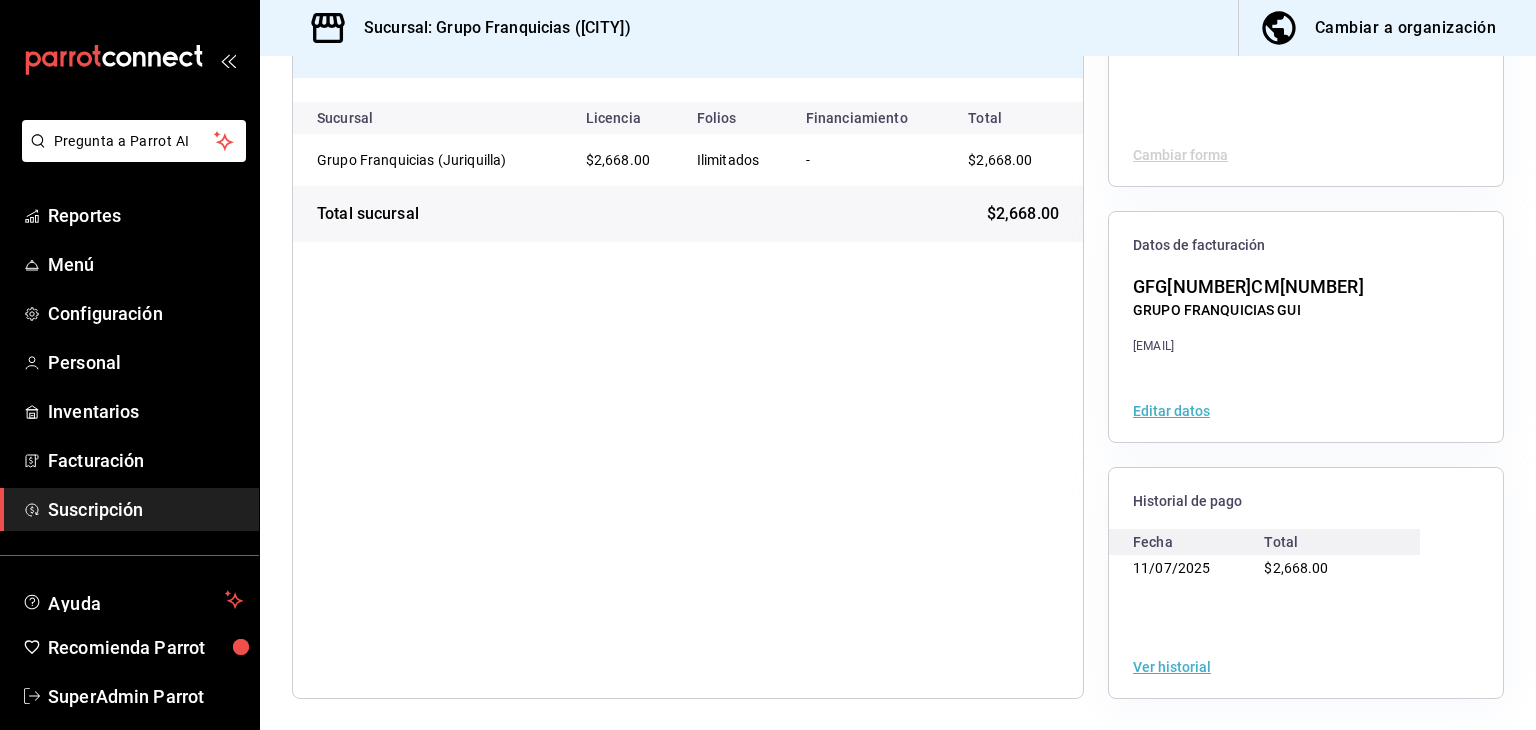 scroll, scrollTop: 0, scrollLeft: 0, axis: both 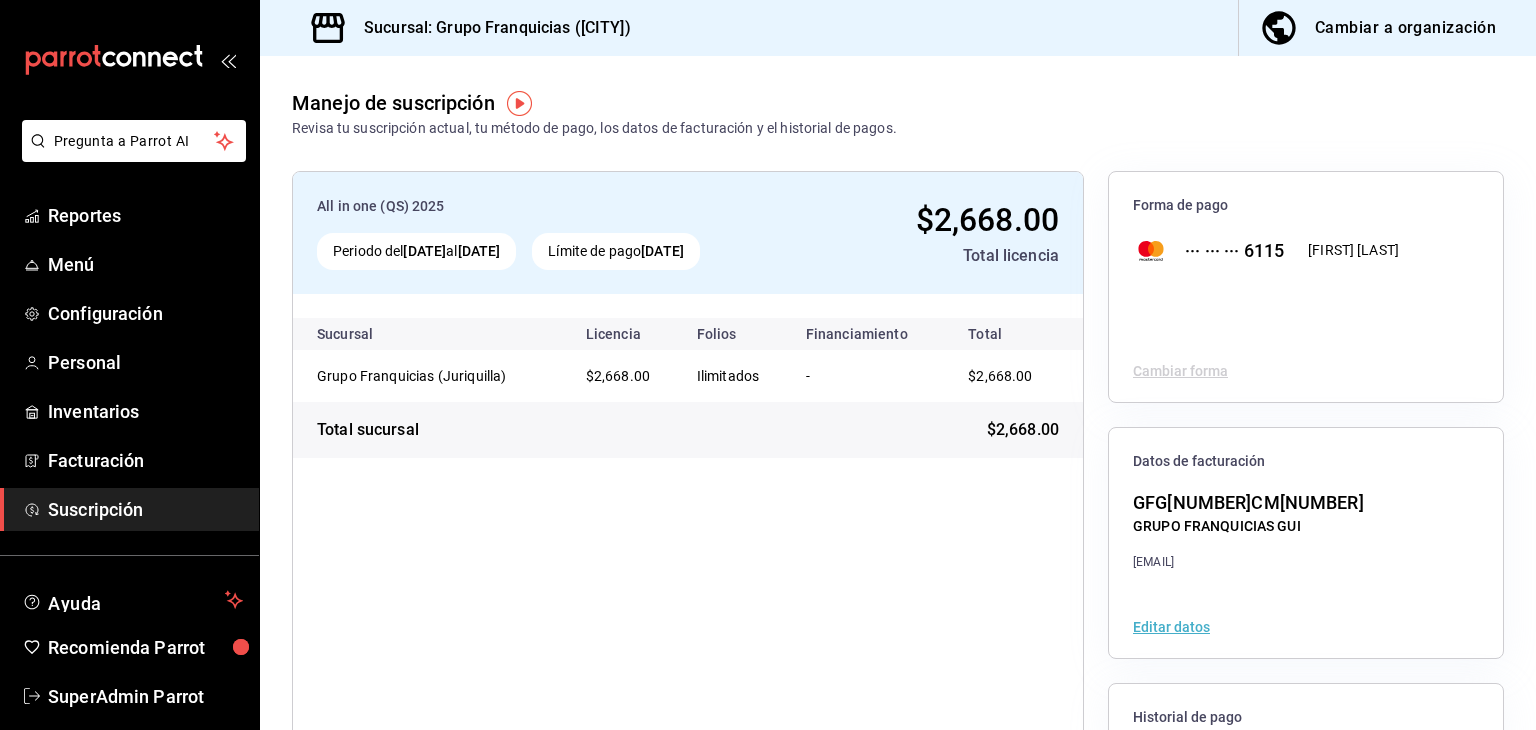 click on "··· ··· ··· 6115" at bounding box center [1226, 250] 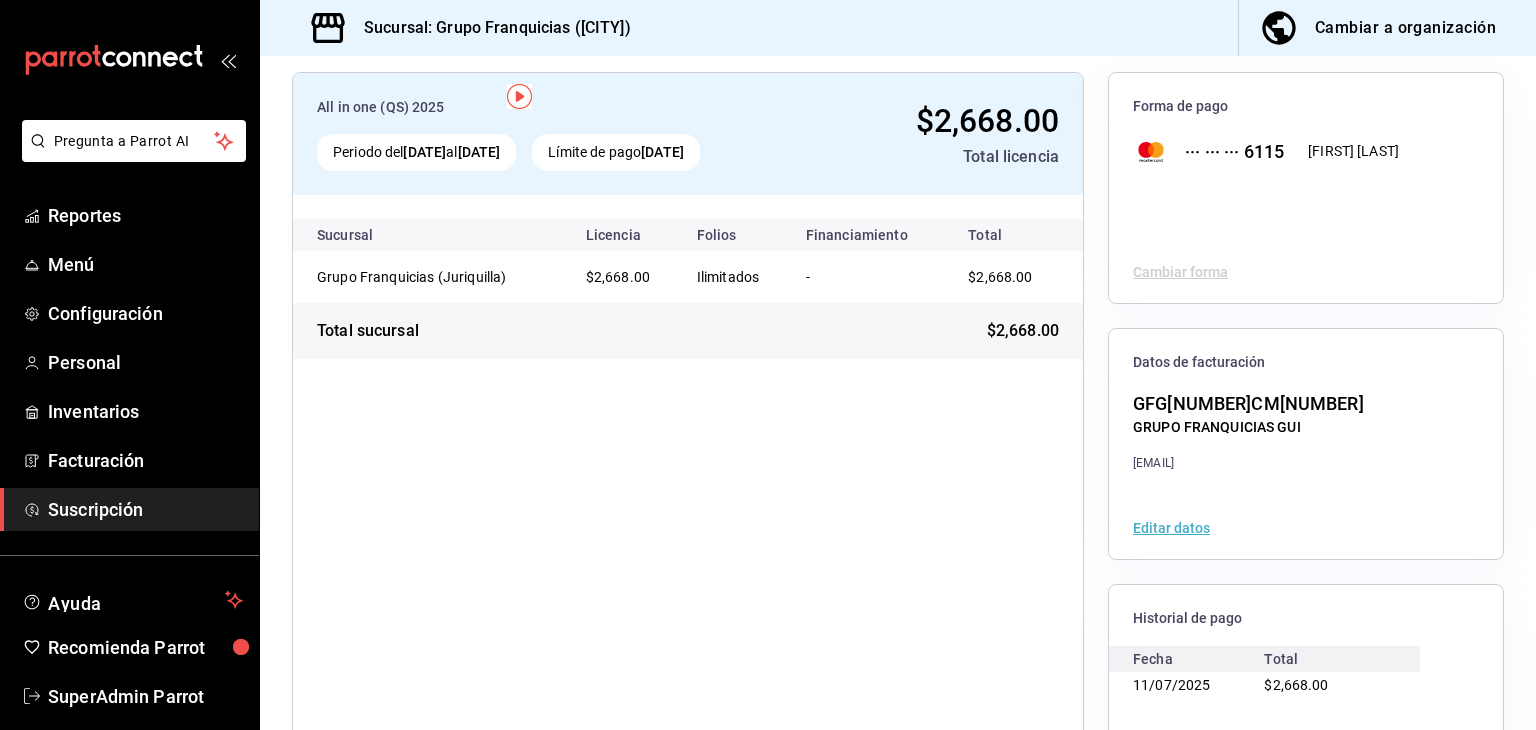 scroll, scrollTop: 0, scrollLeft: 0, axis: both 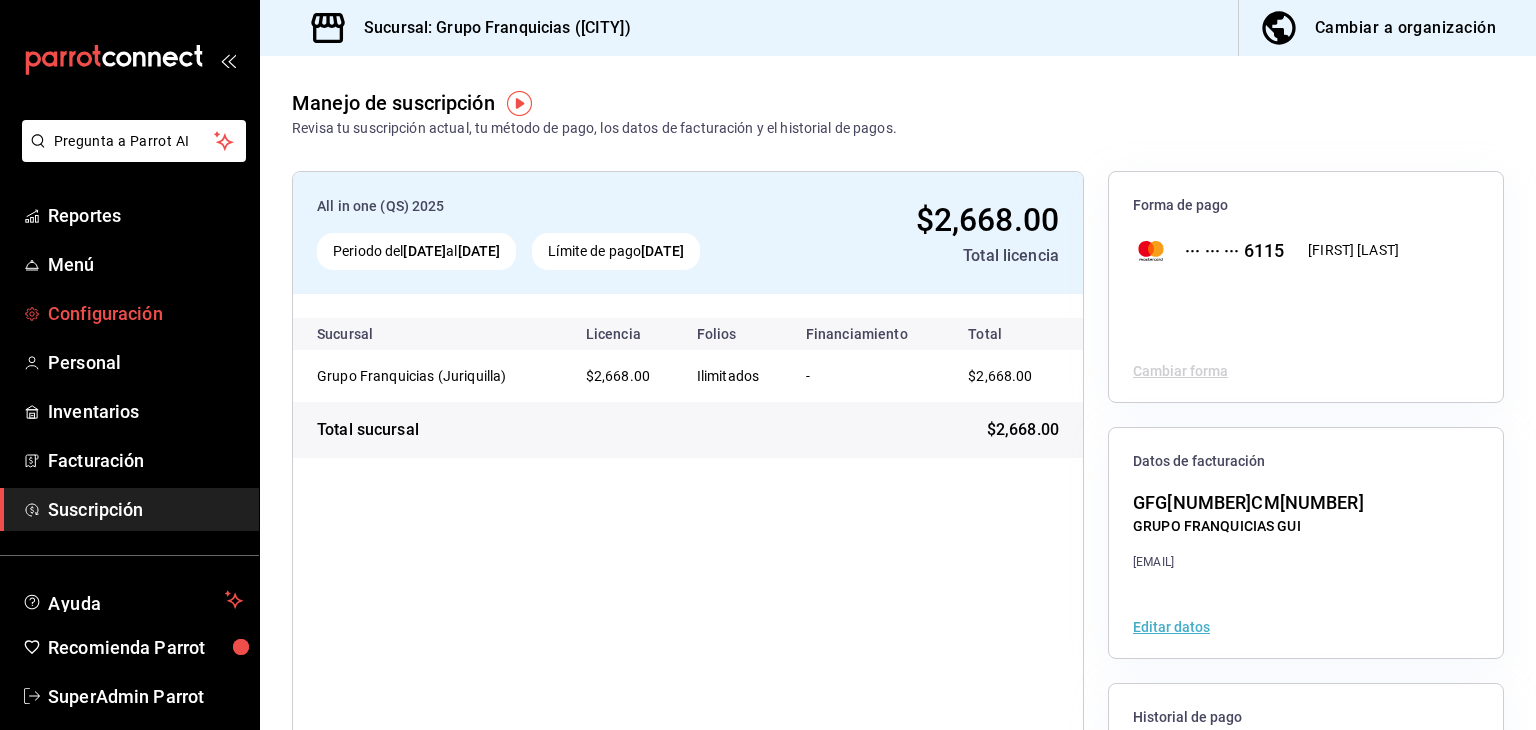click on "Configuración" at bounding box center [145, 313] 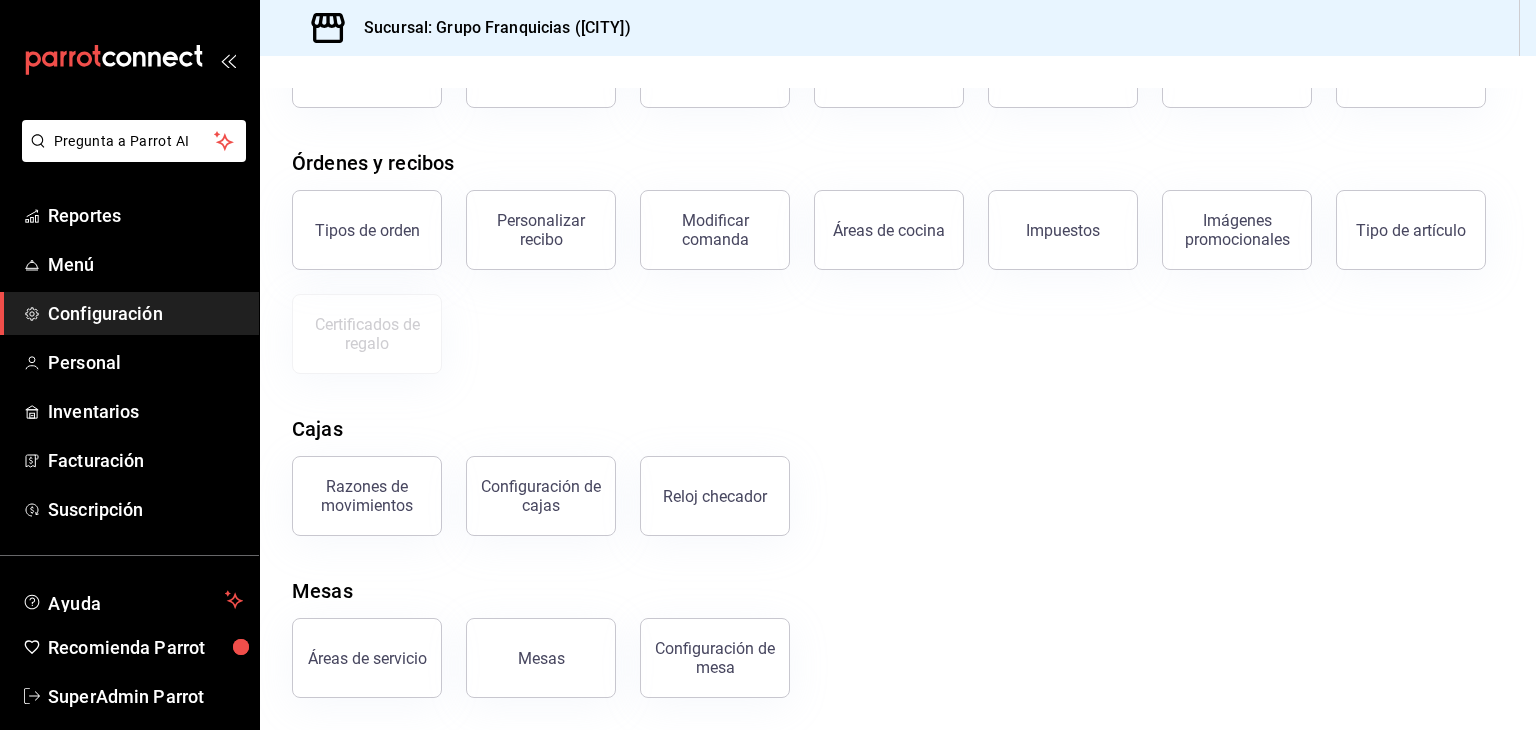 scroll, scrollTop: 0, scrollLeft: 0, axis: both 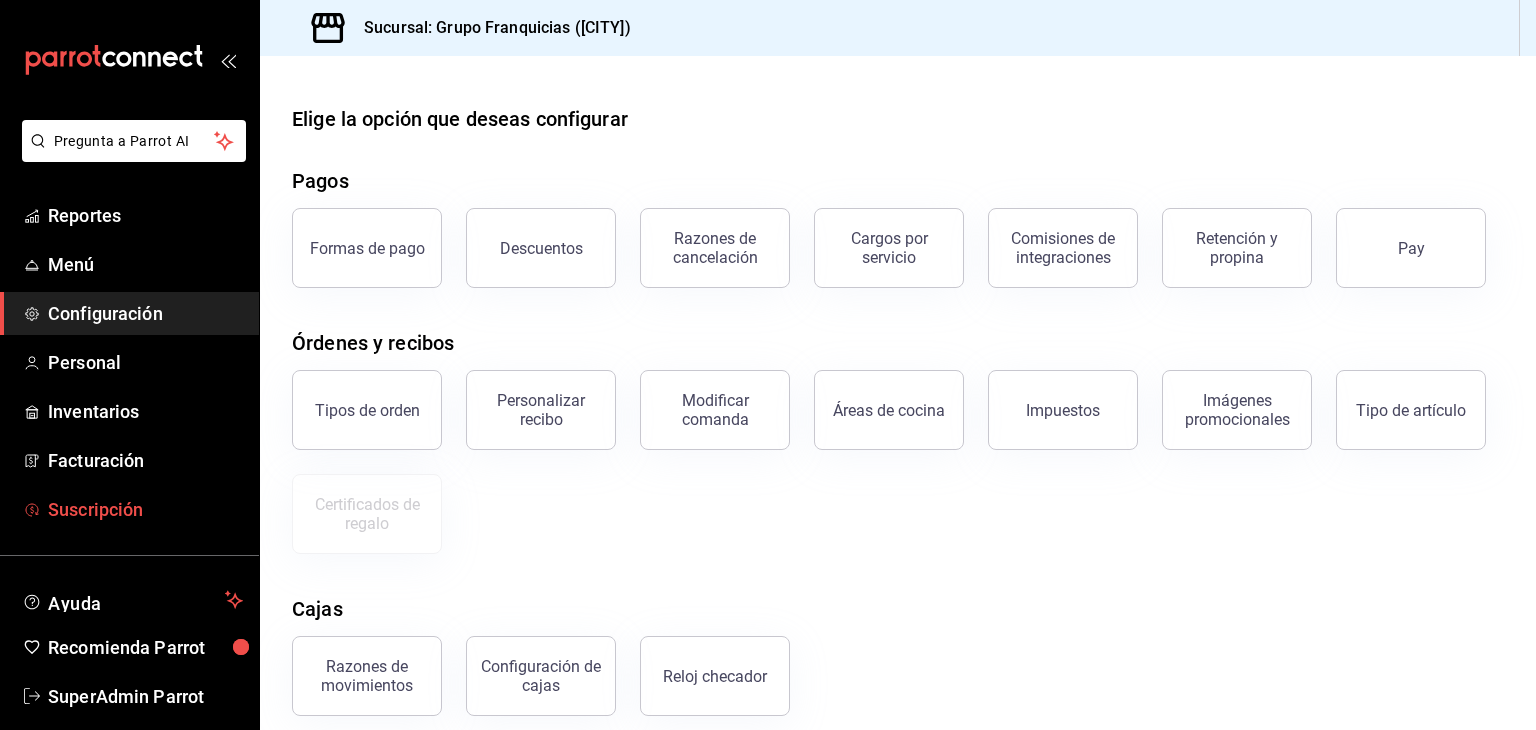 click on "Suscripción" at bounding box center [145, 509] 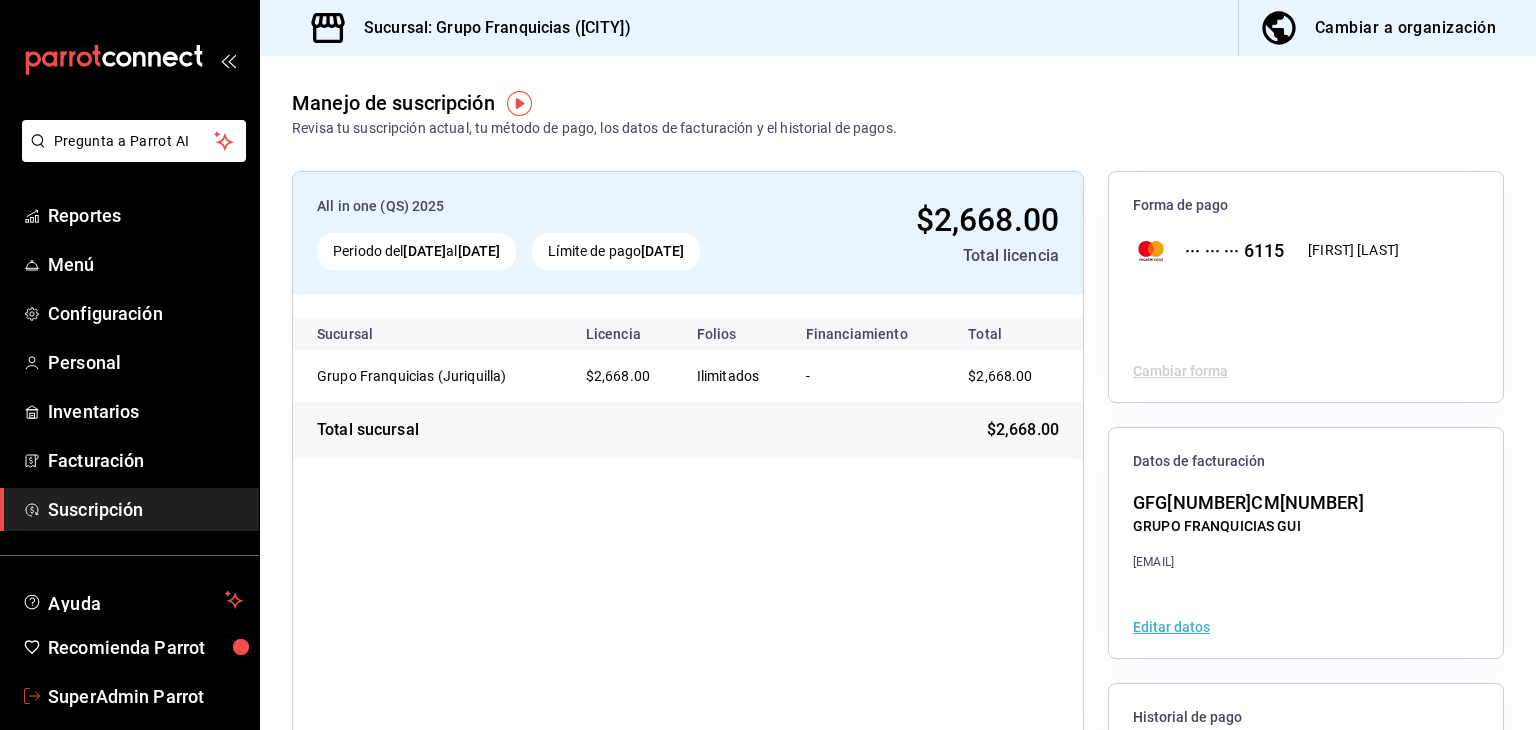 click on "SuperAdmin Parrot" at bounding box center (145, 696) 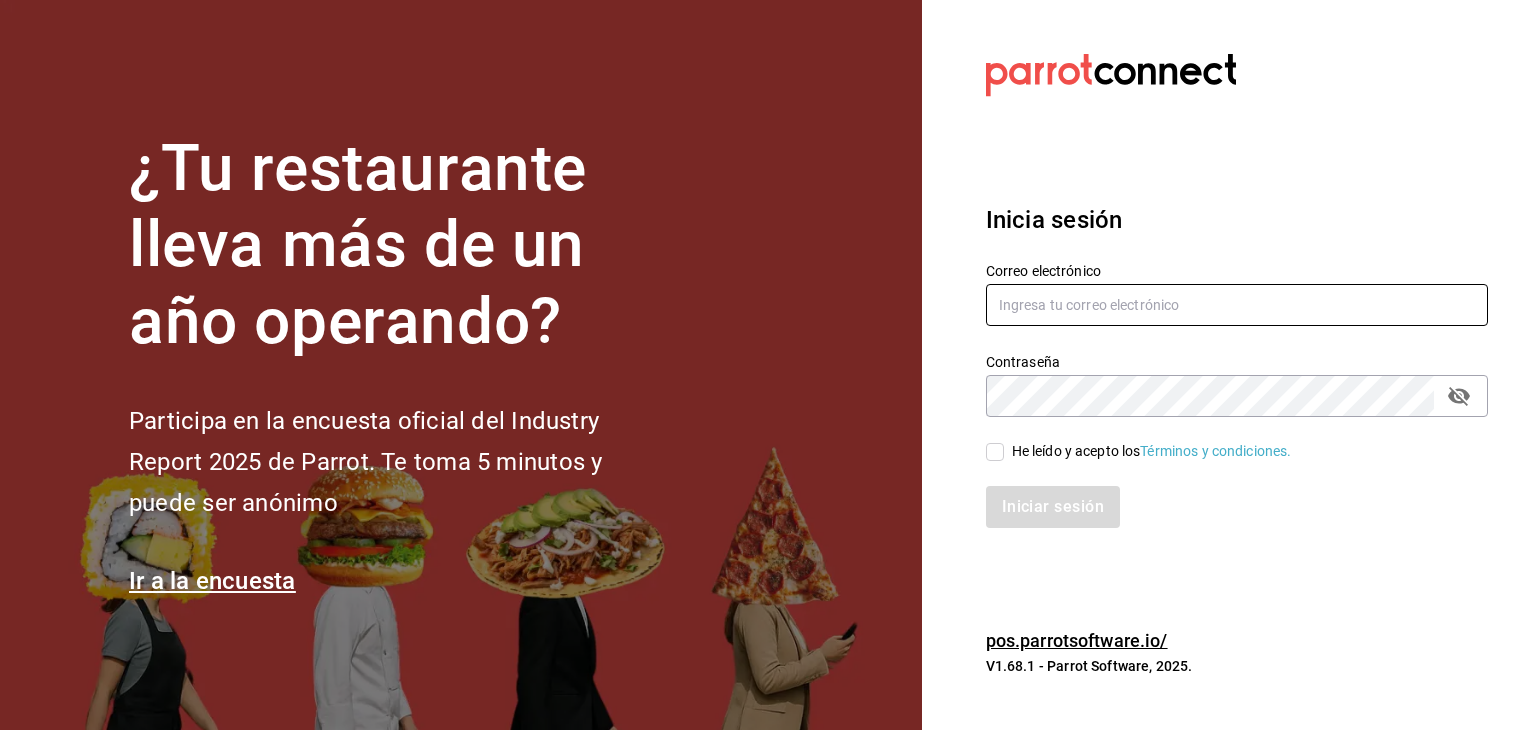 click at bounding box center [1237, 305] 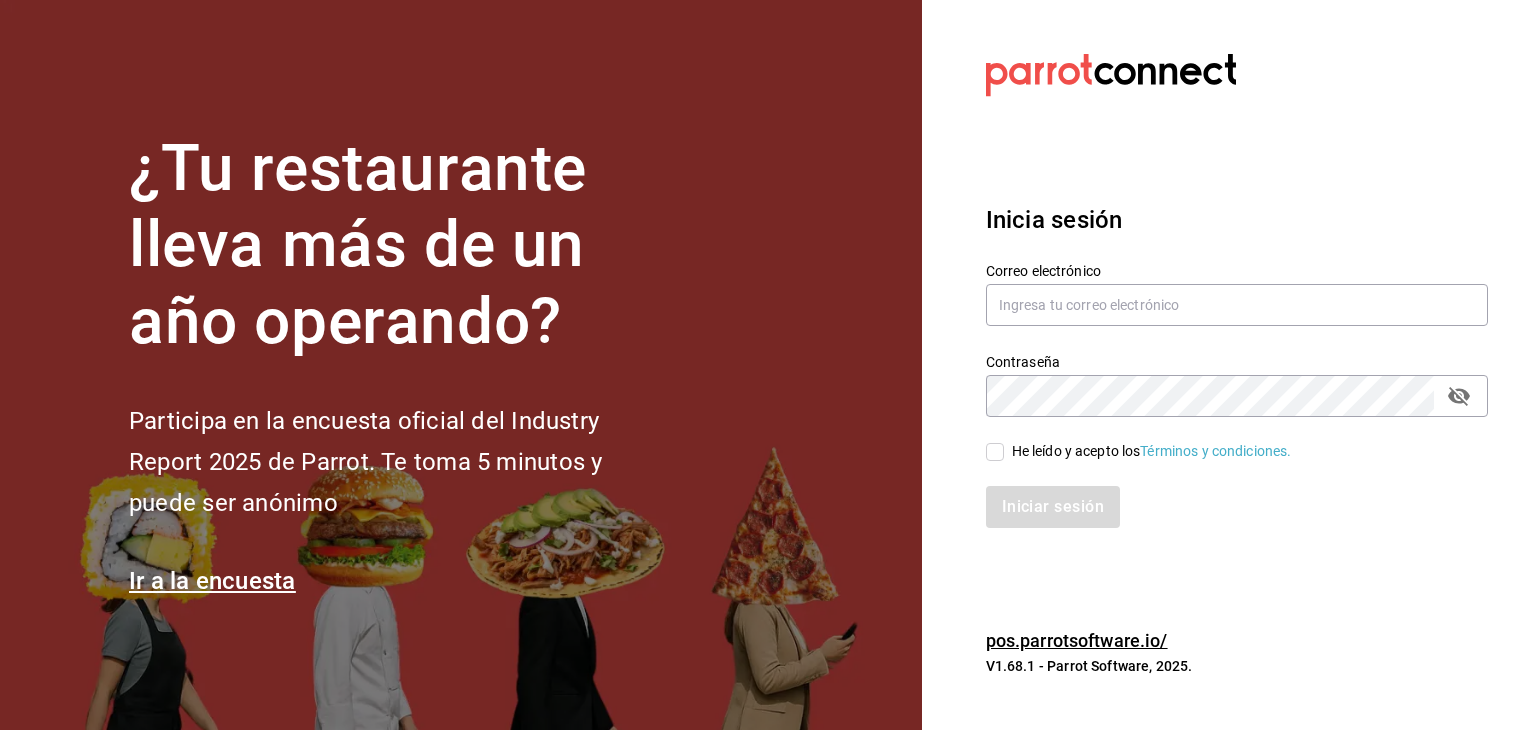 click on "Datos incorrectos. Verifica que tu Correo o Contraseña estén bien escritos. Inicia sesión Correo electrónico Contraseña Contraseña He leído y acepto los  Términos y condiciones. Iniciar sesión pos.parrotsoftware.io/ V1.68.1 - Parrot Software, 2025." at bounding box center (1229, 365) 